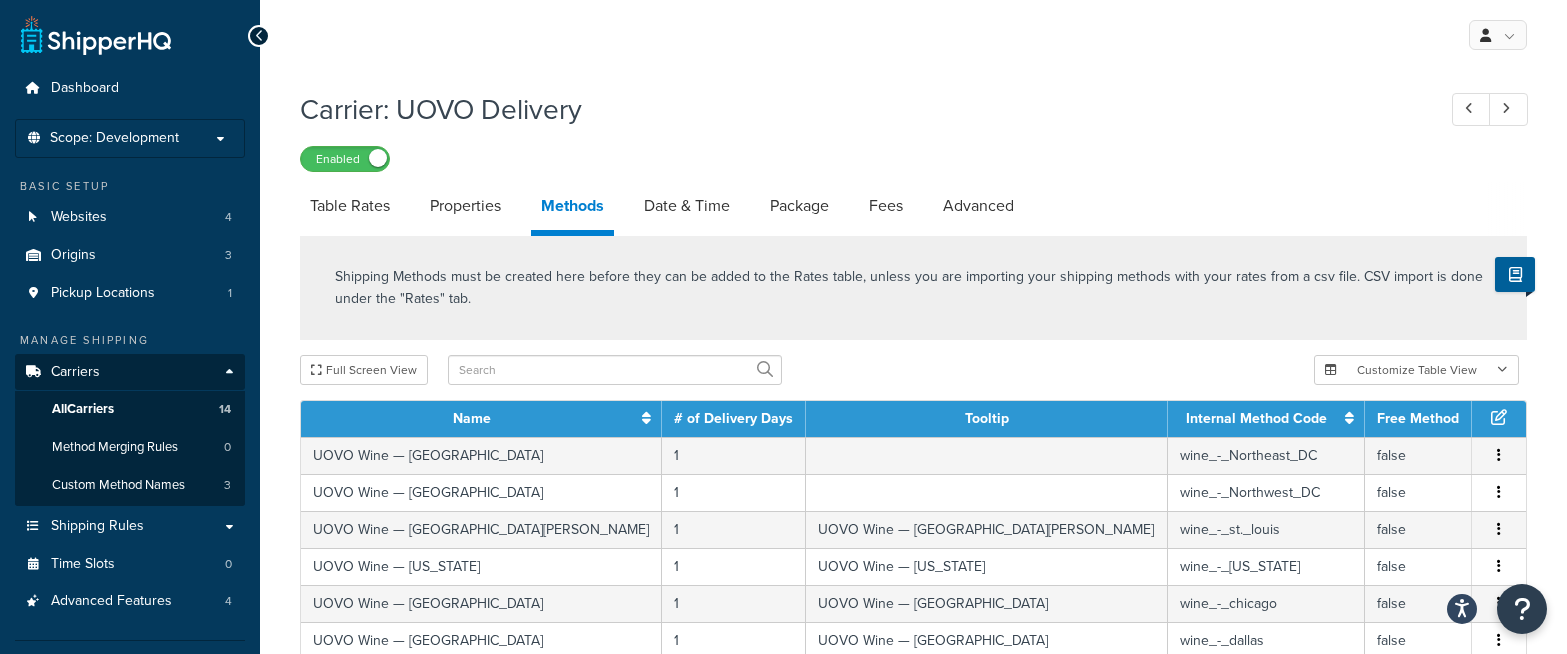 select on "25" 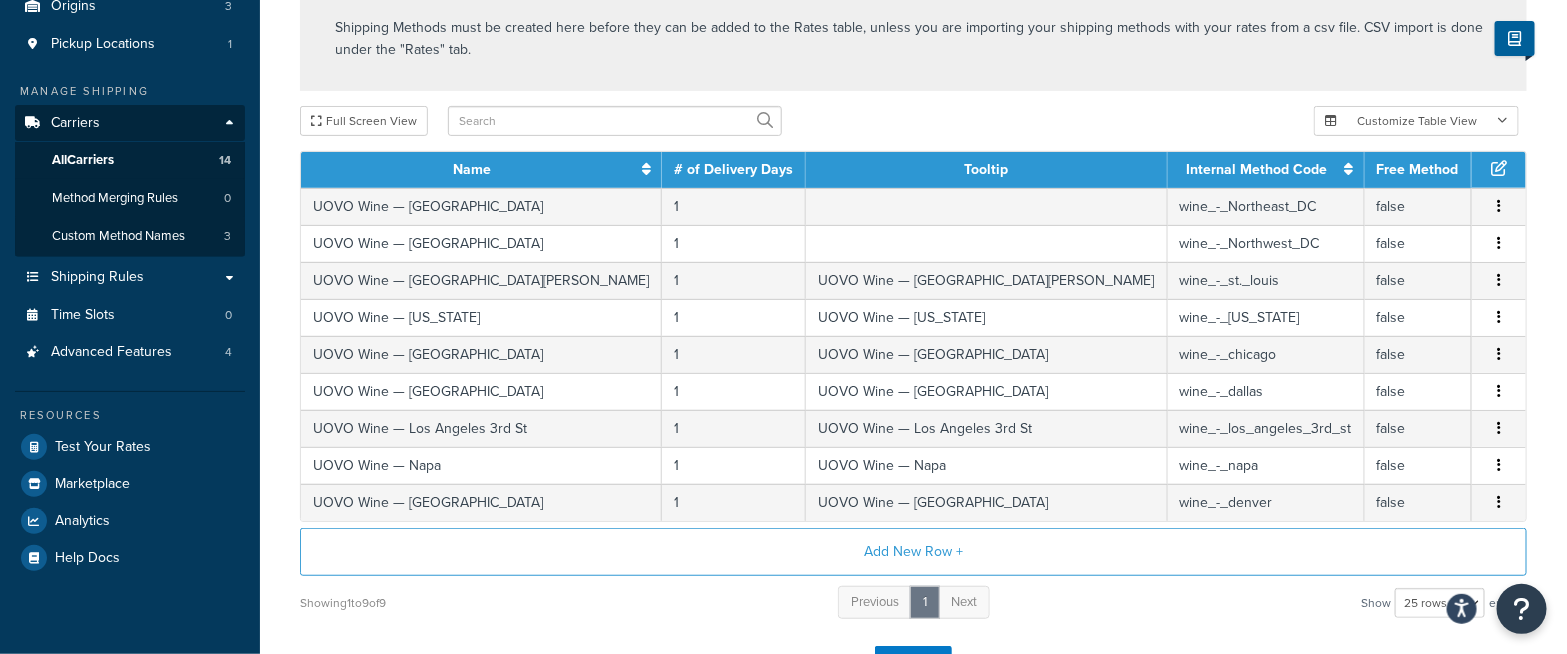 scroll, scrollTop: 0, scrollLeft: 0, axis: both 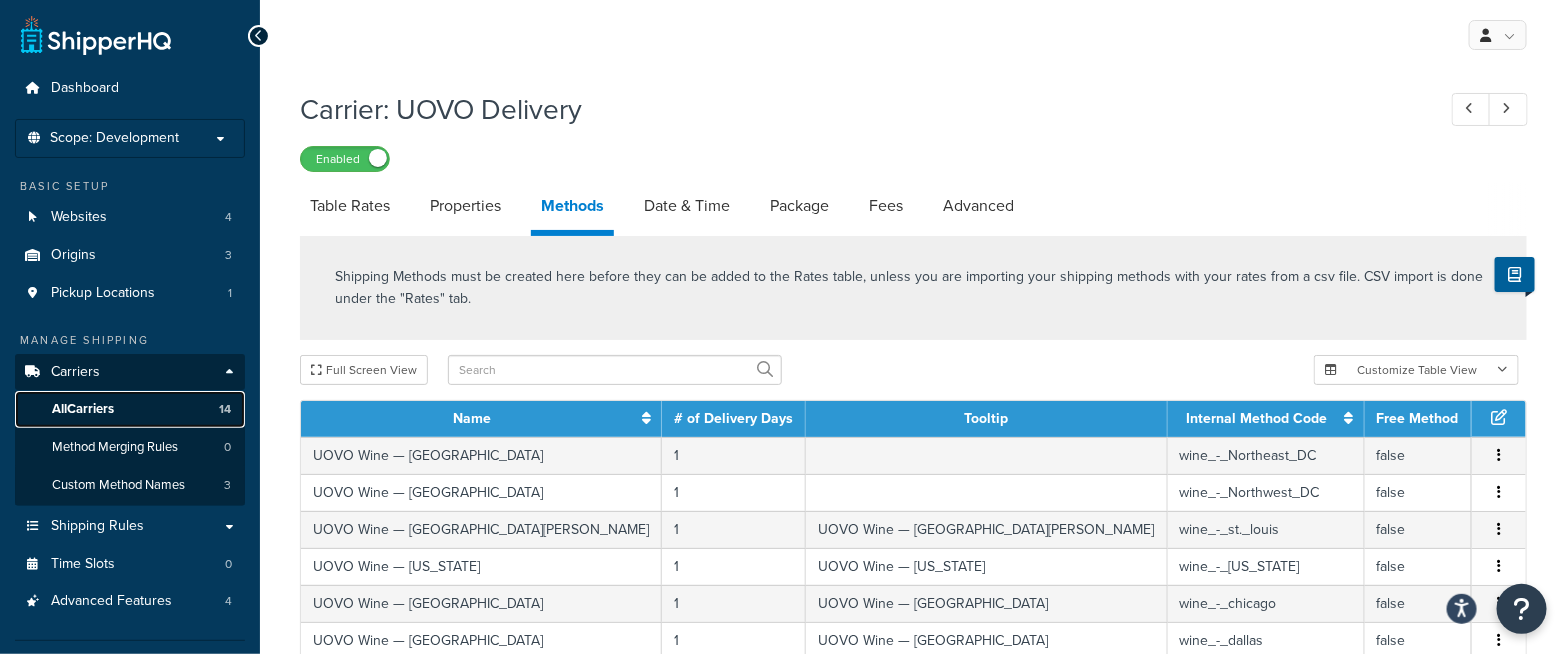 click on "All  Carriers 14" at bounding box center (130, 409) 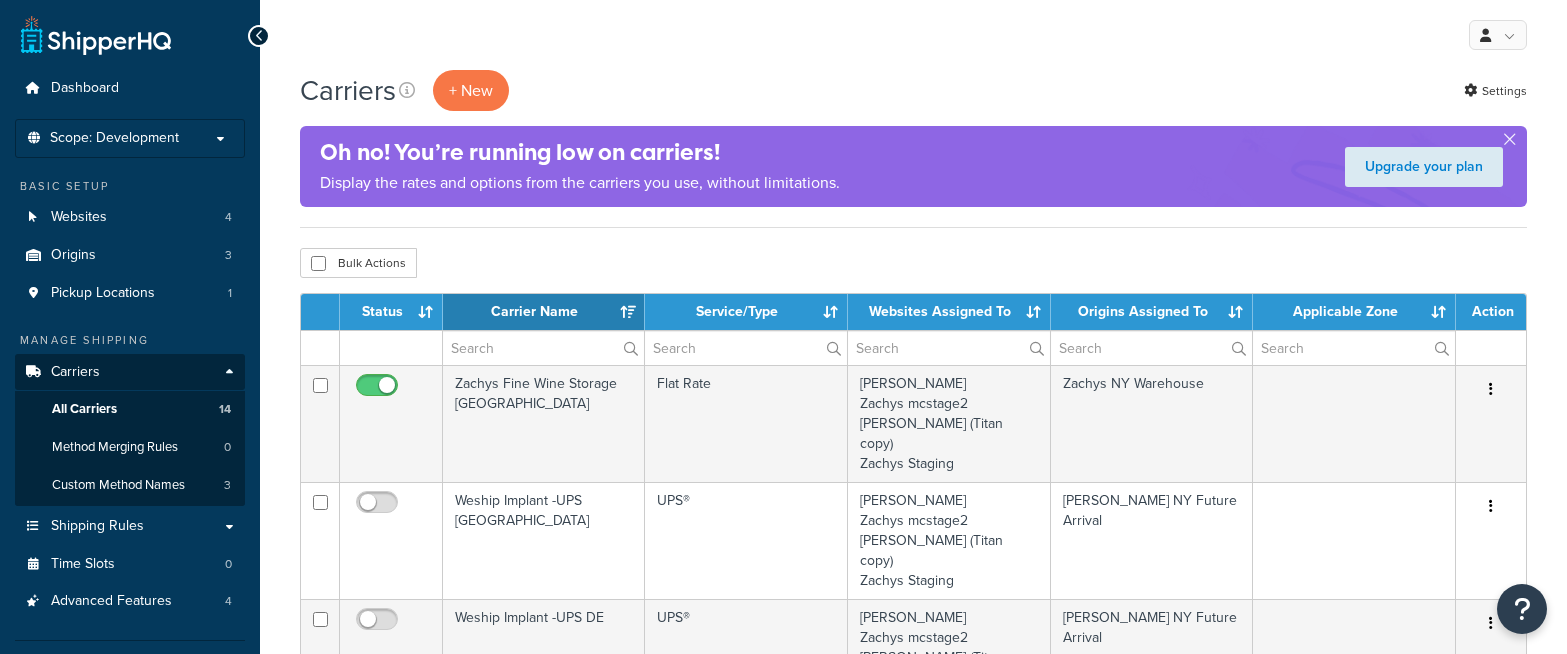 select on "15" 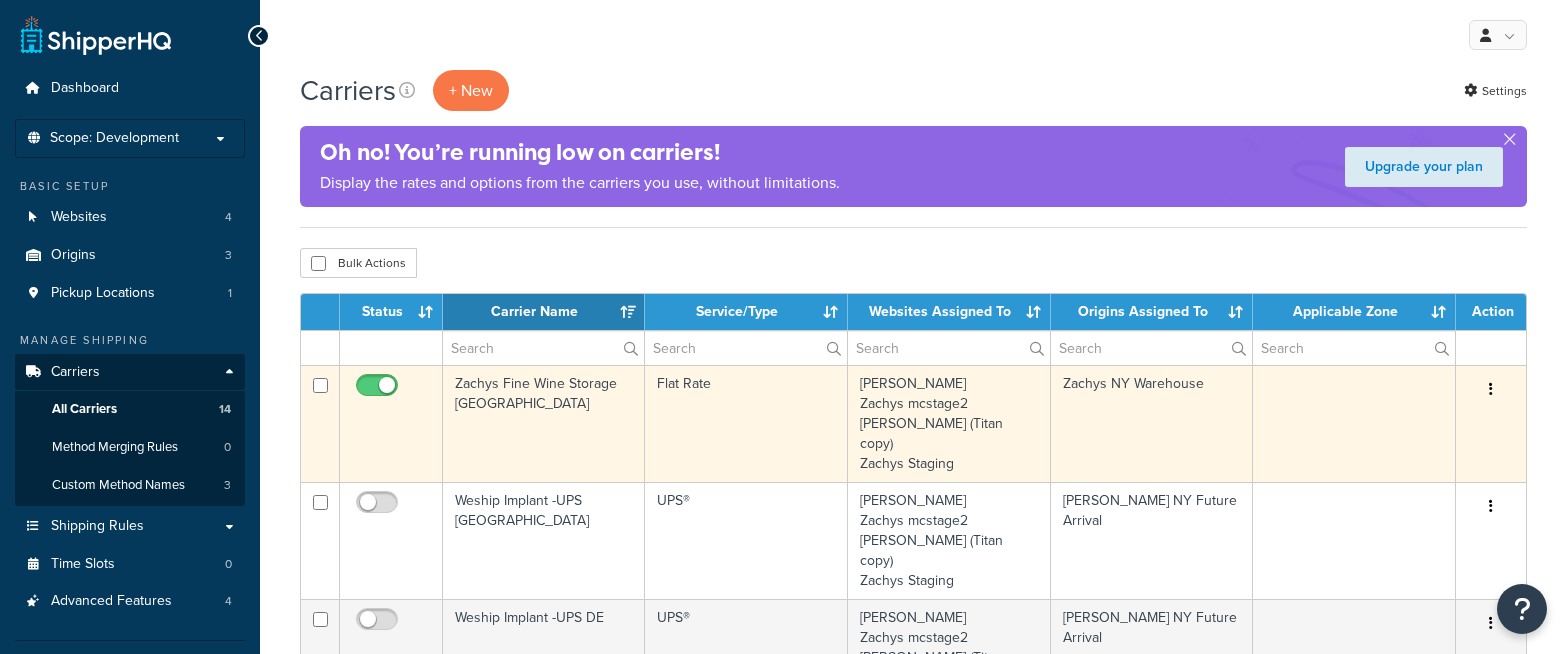 scroll, scrollTop: 0, scrollLeft: 0, axis: both 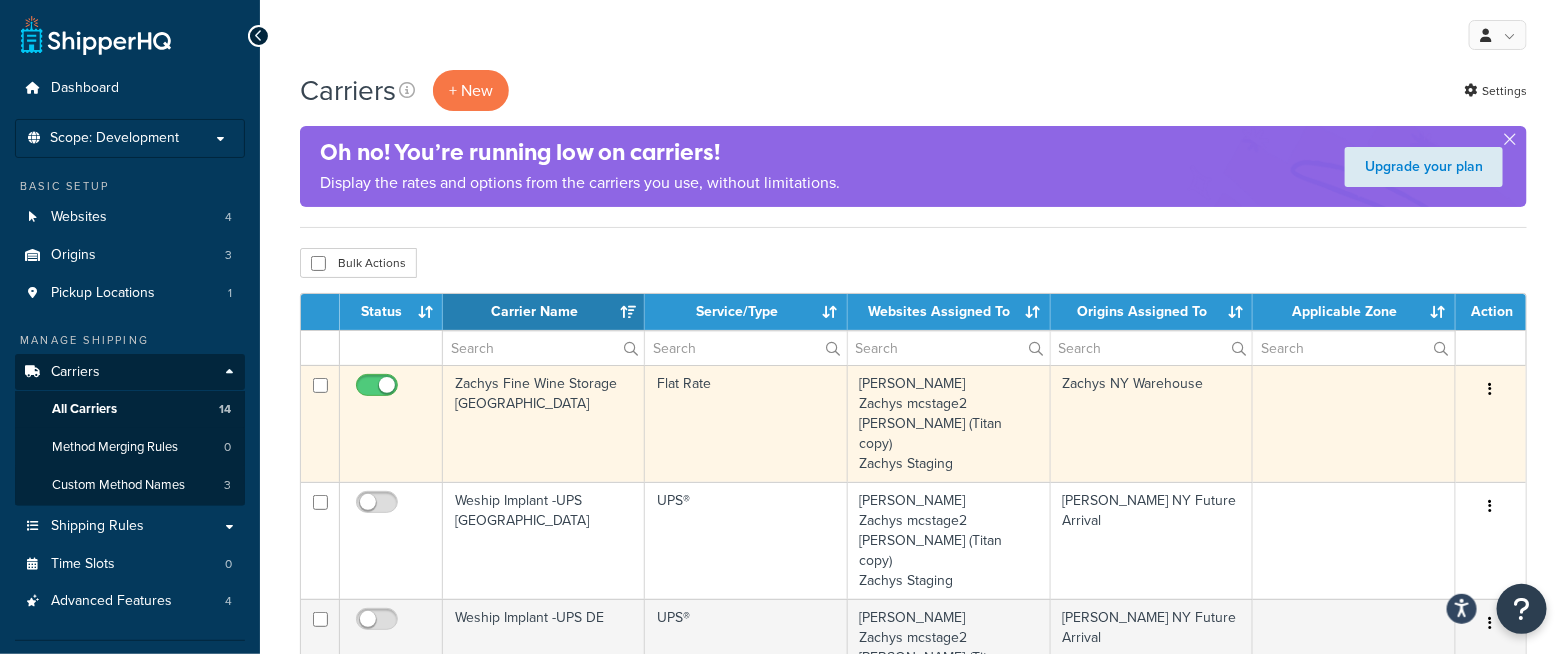 click at bounding box center (1491, 389) 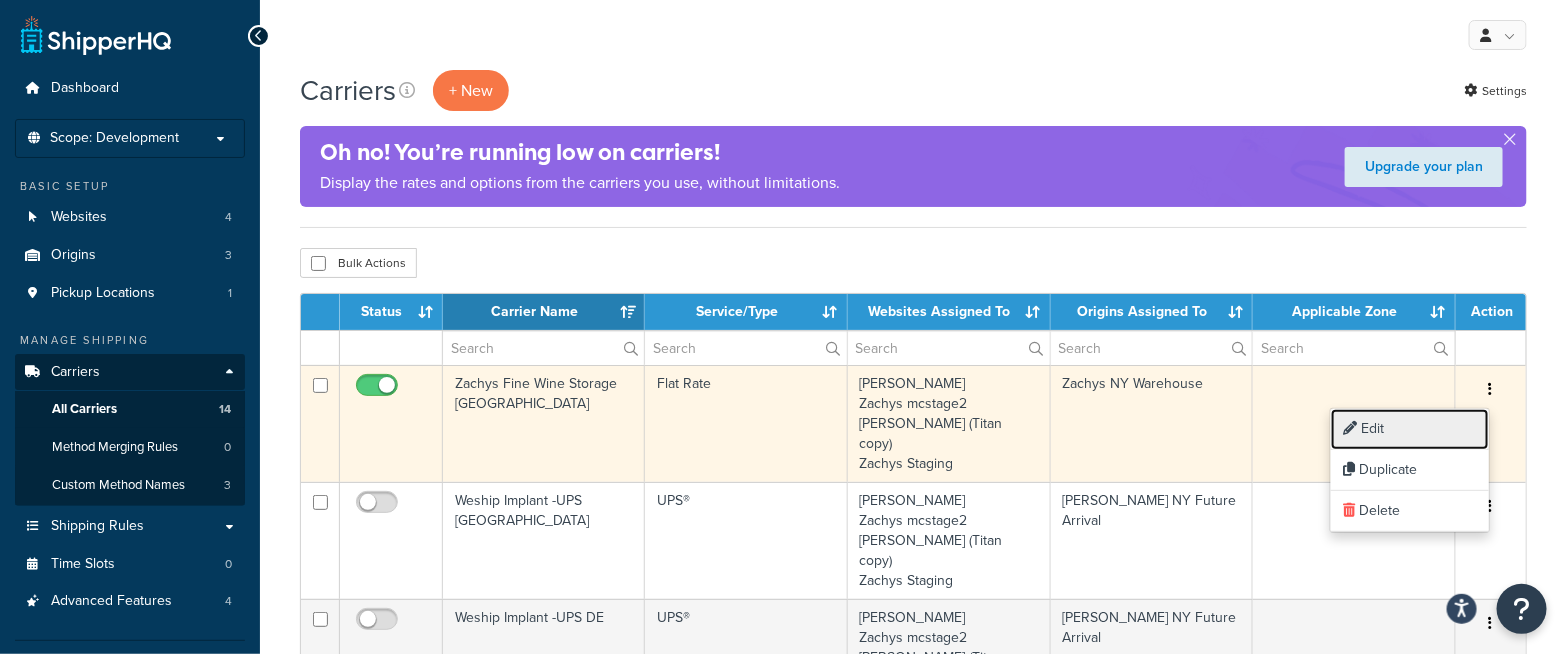 click on "Edit" at bounding box center [1410, 429] 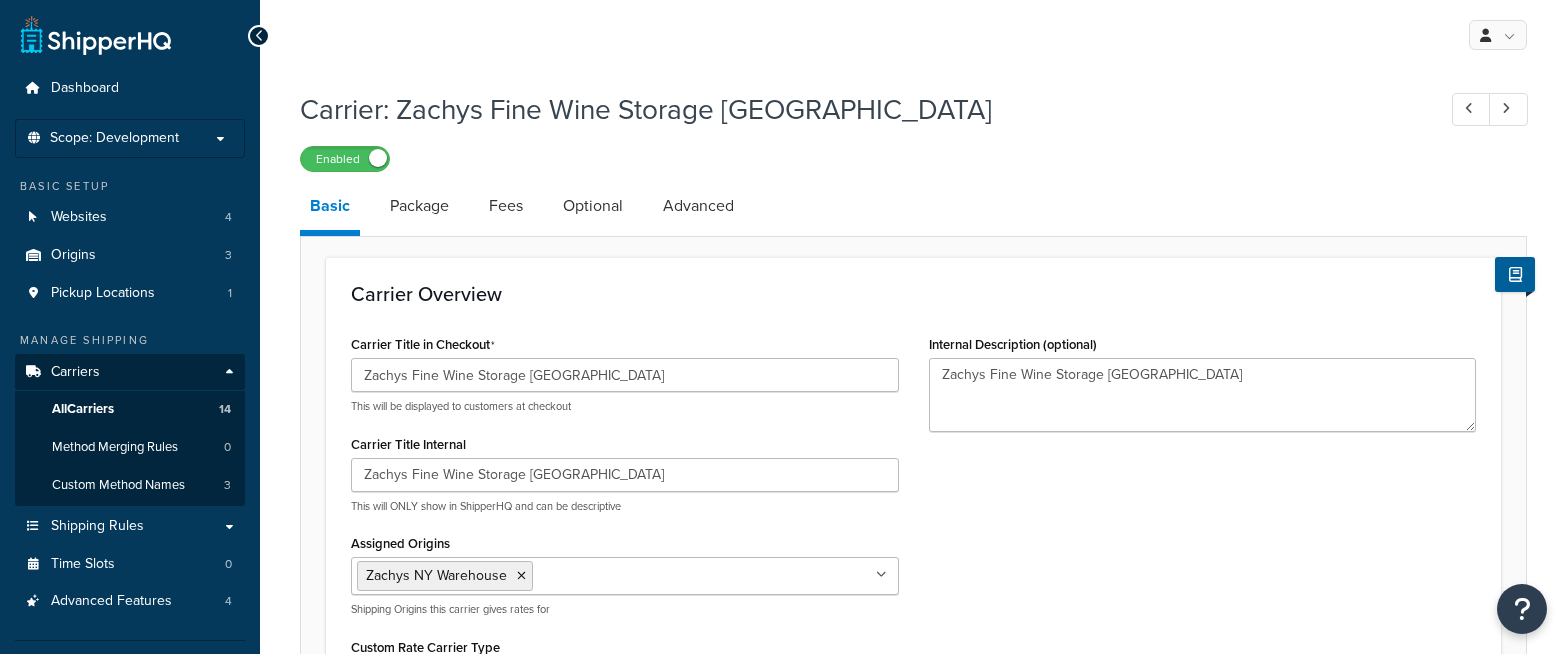 select on "flat" 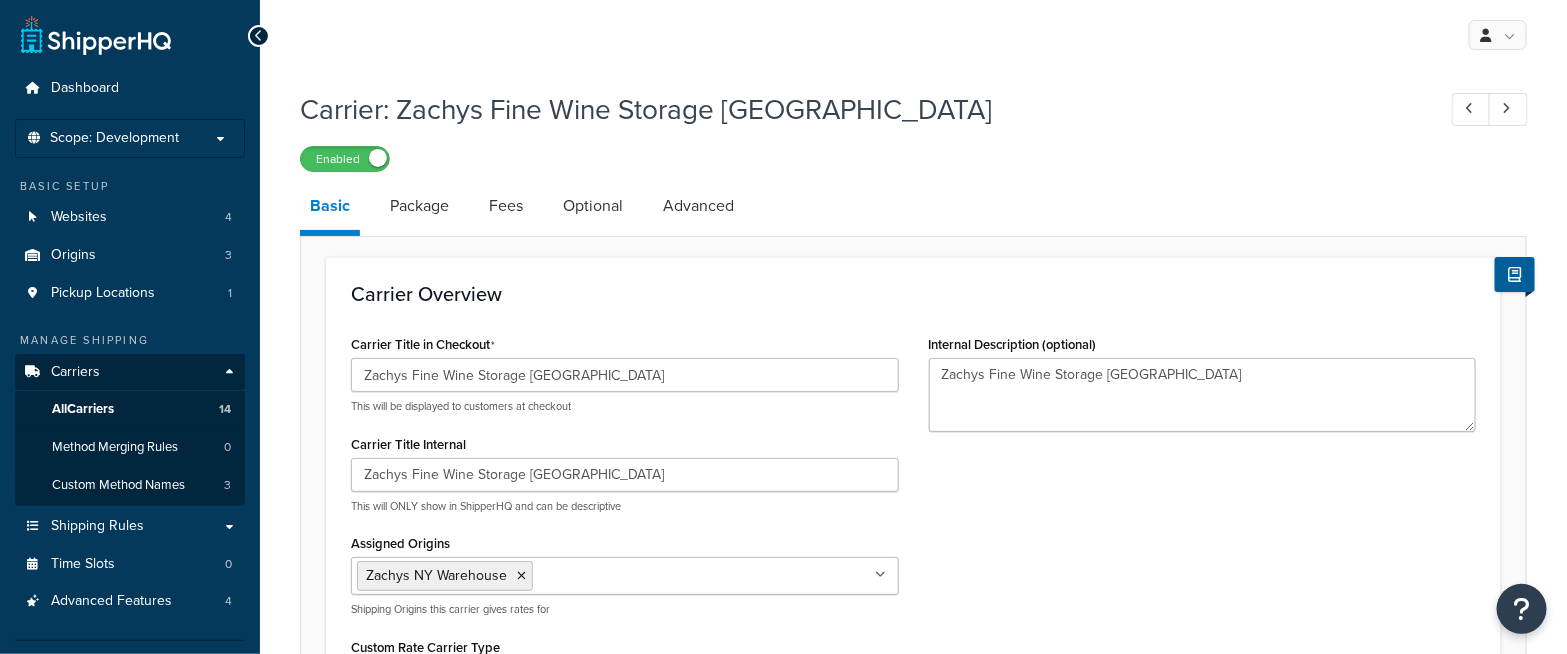 scroll, scrollTop: 0, scrollLeft: 0, axis: both 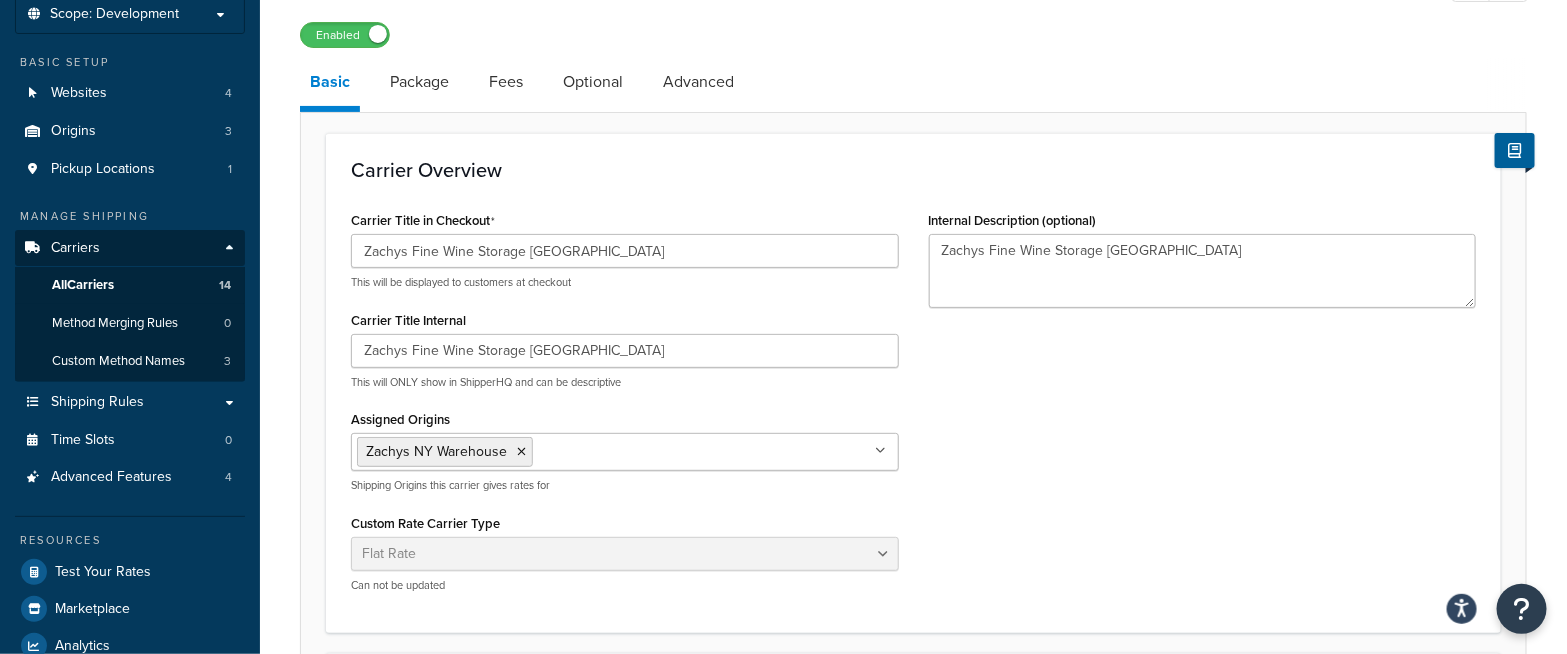 click at bounding box center (881, 451) 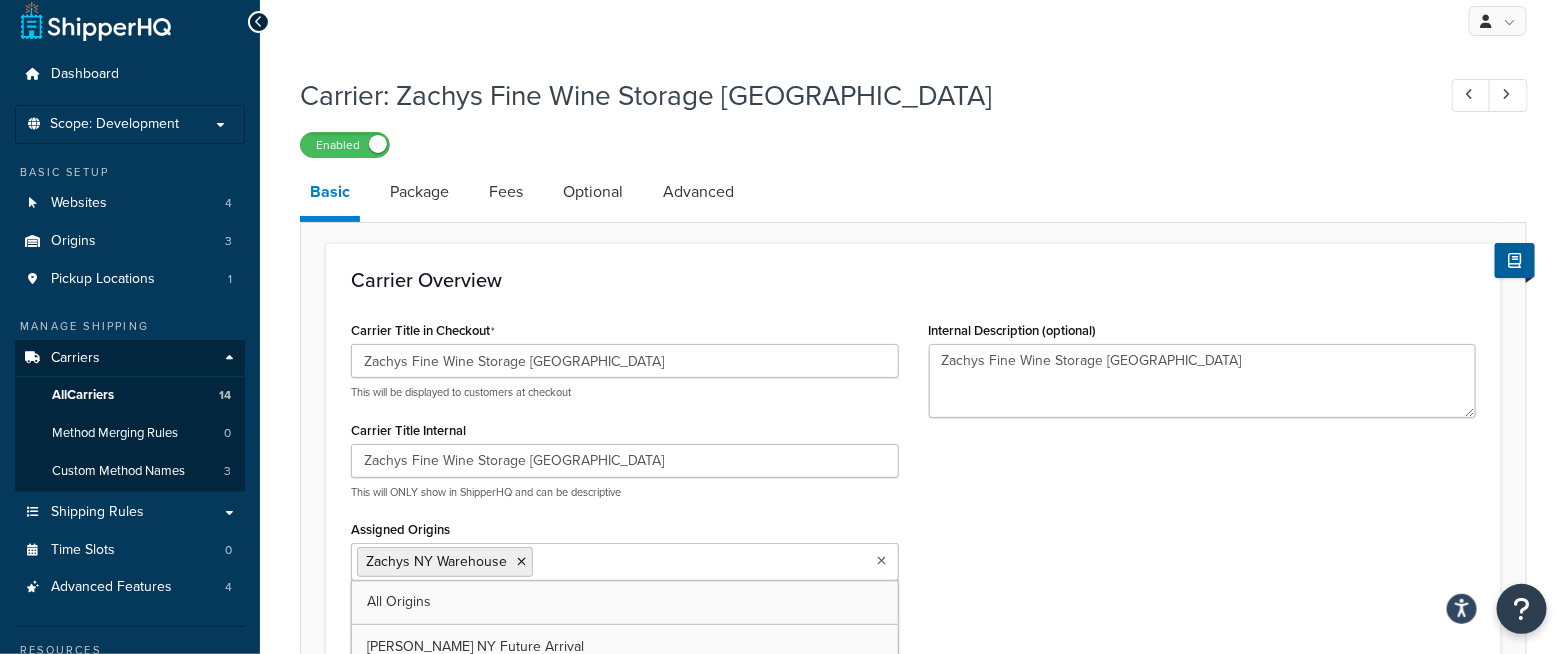 scroll, scrollTop: 0, scrollLeft: 0, axis: both 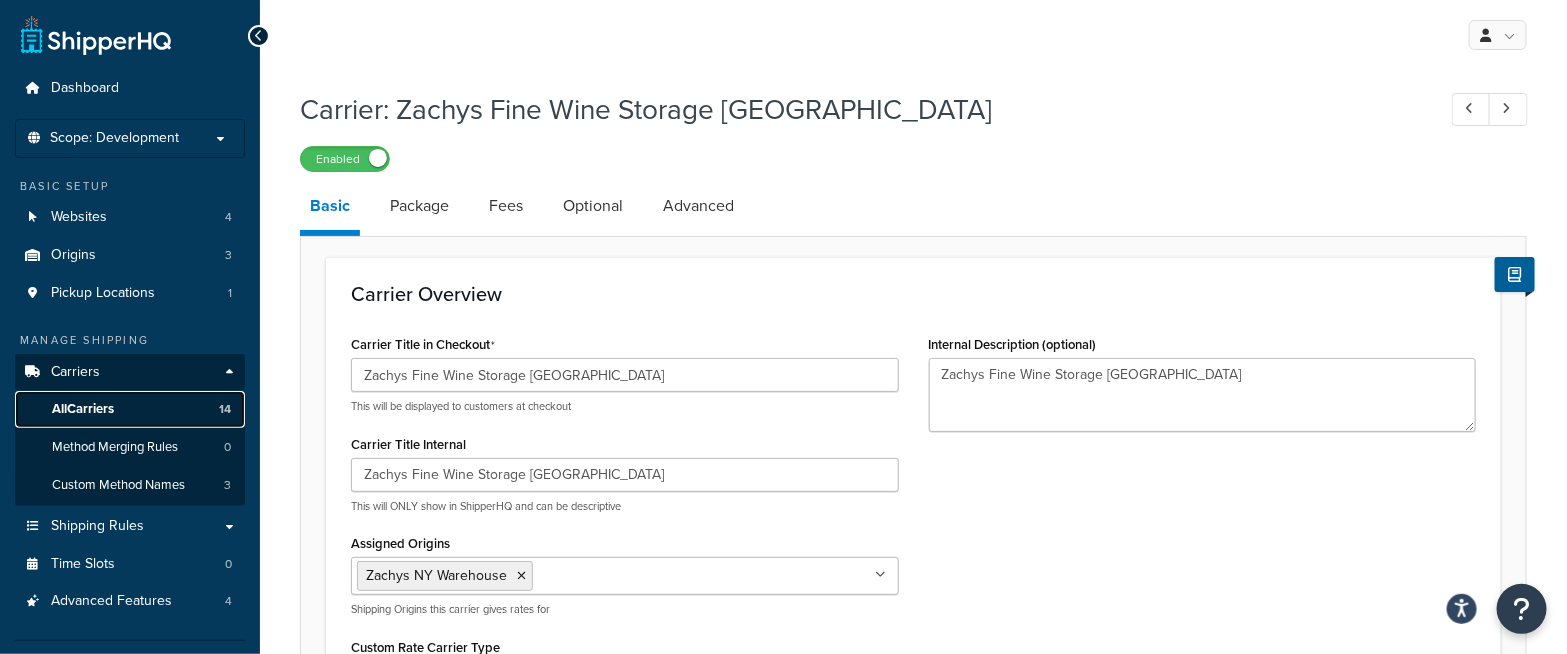 click on "All  Carriers" at bounding box center [83, 409] 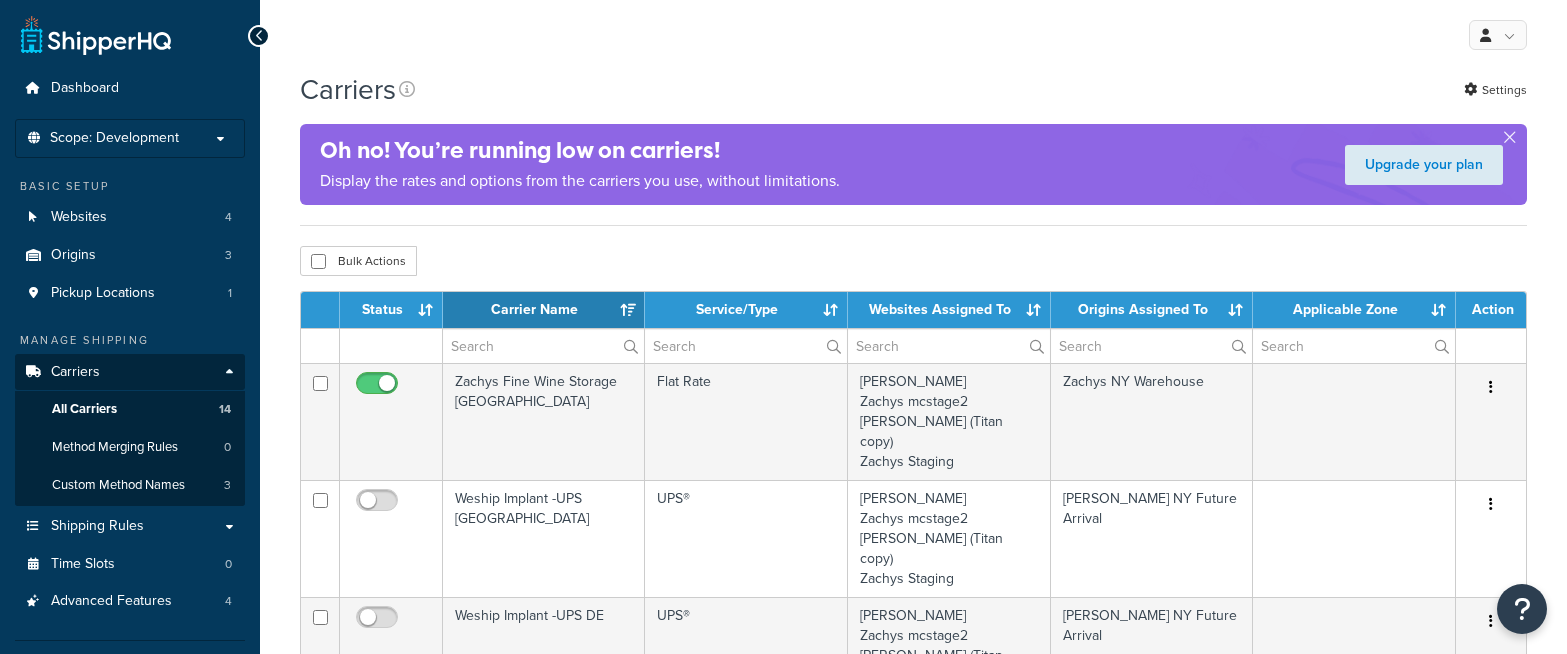 select on "15" 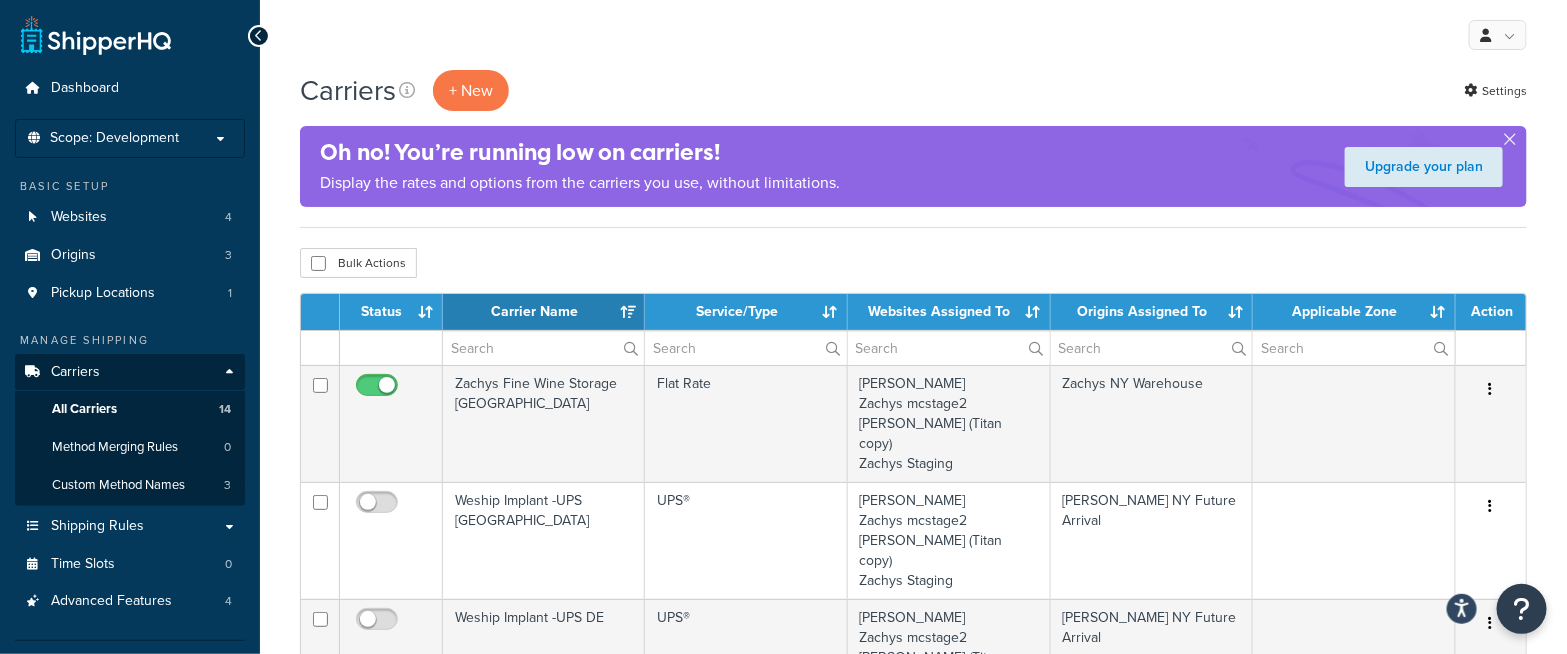 scroll, scrollTop: 0, scrollLeft: 0, axis: both 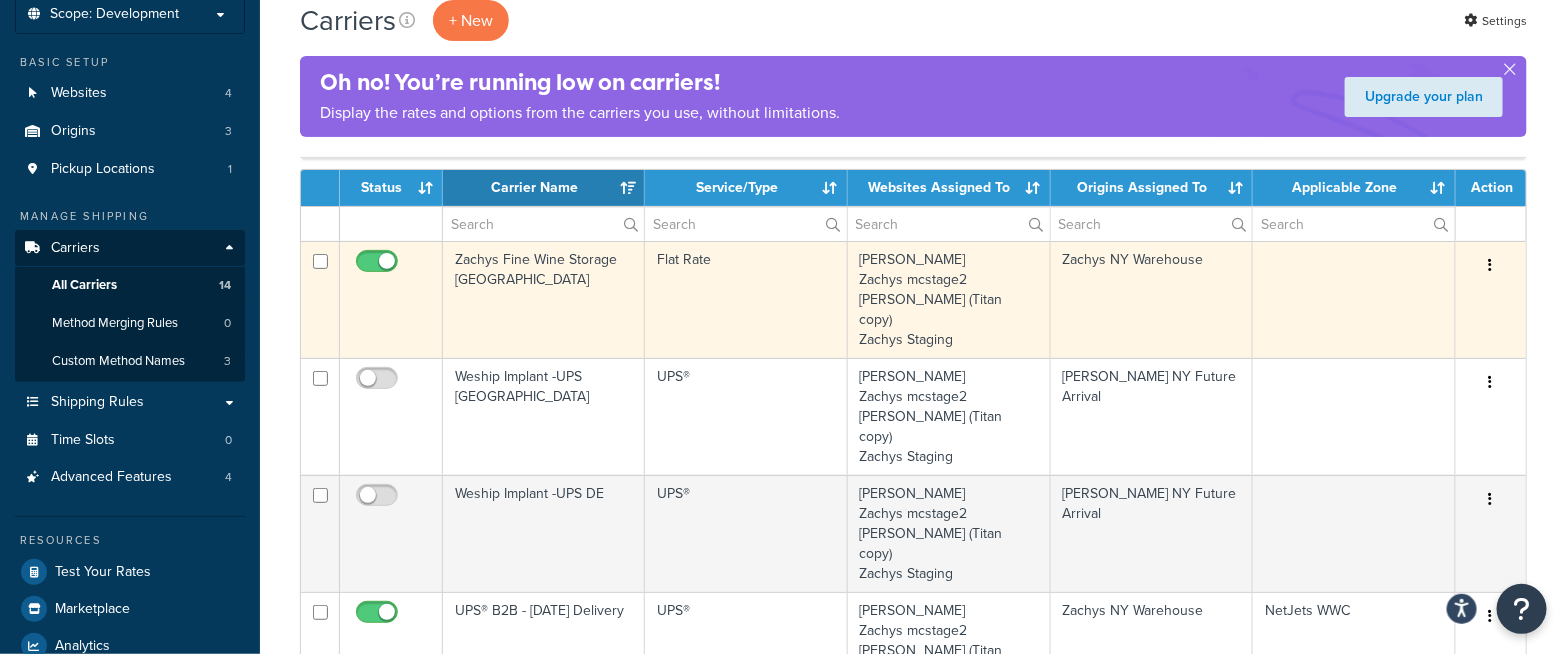 click at bounding box center [1491, 266] 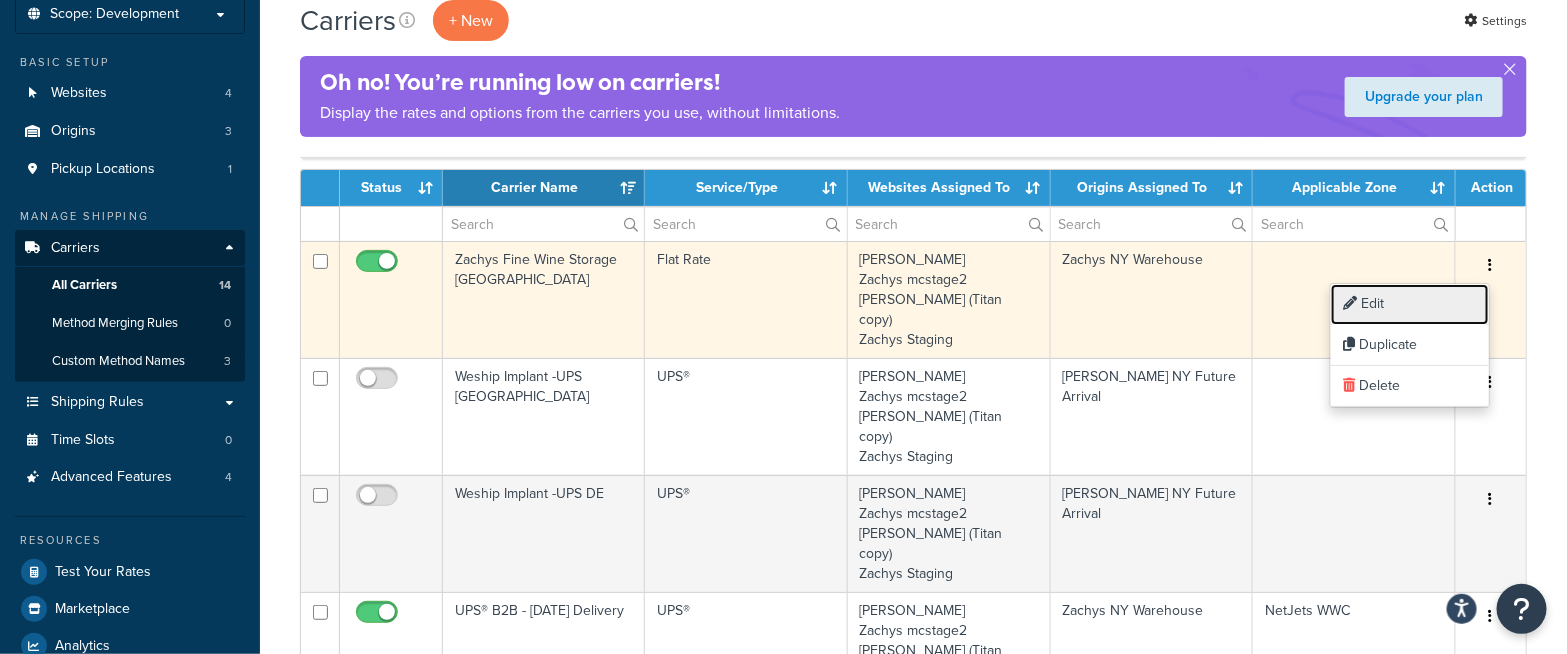 click on "Edit" at bounding box center [1410, 304] 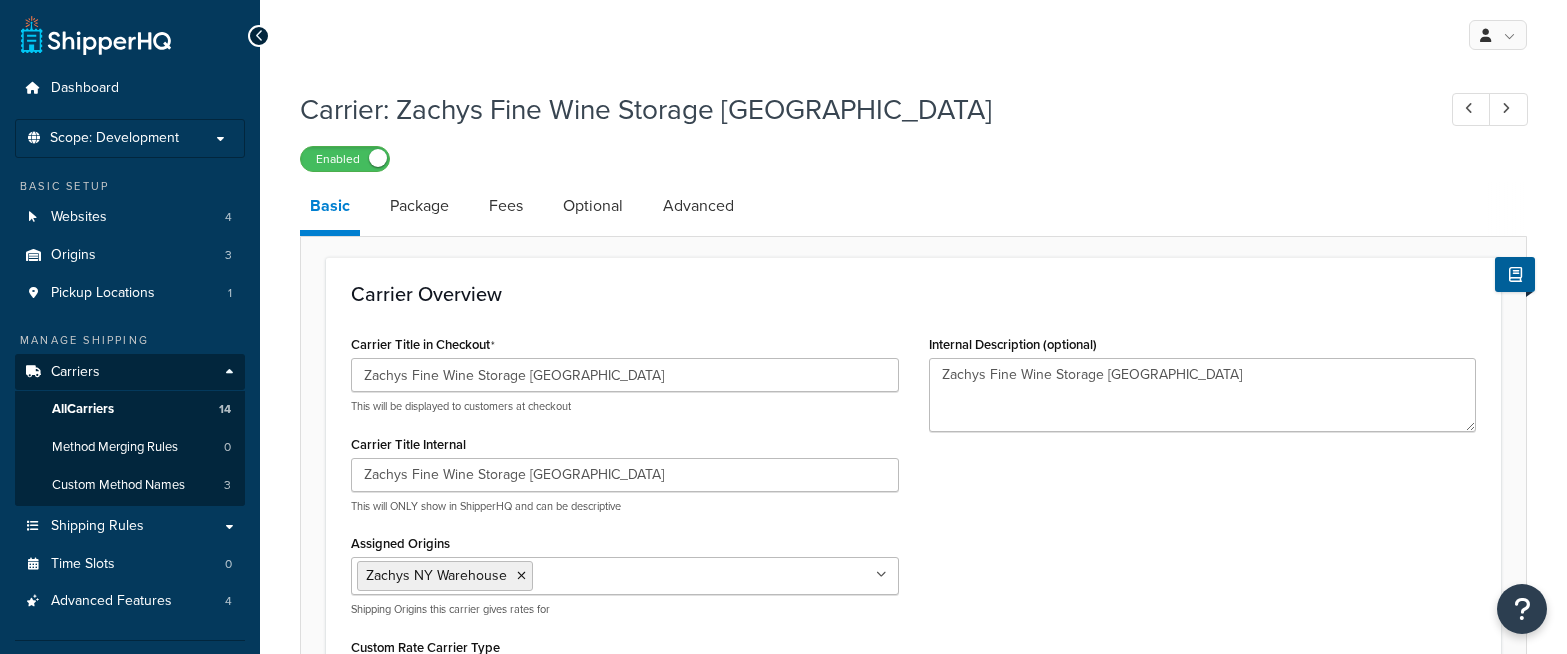 select on "flat" 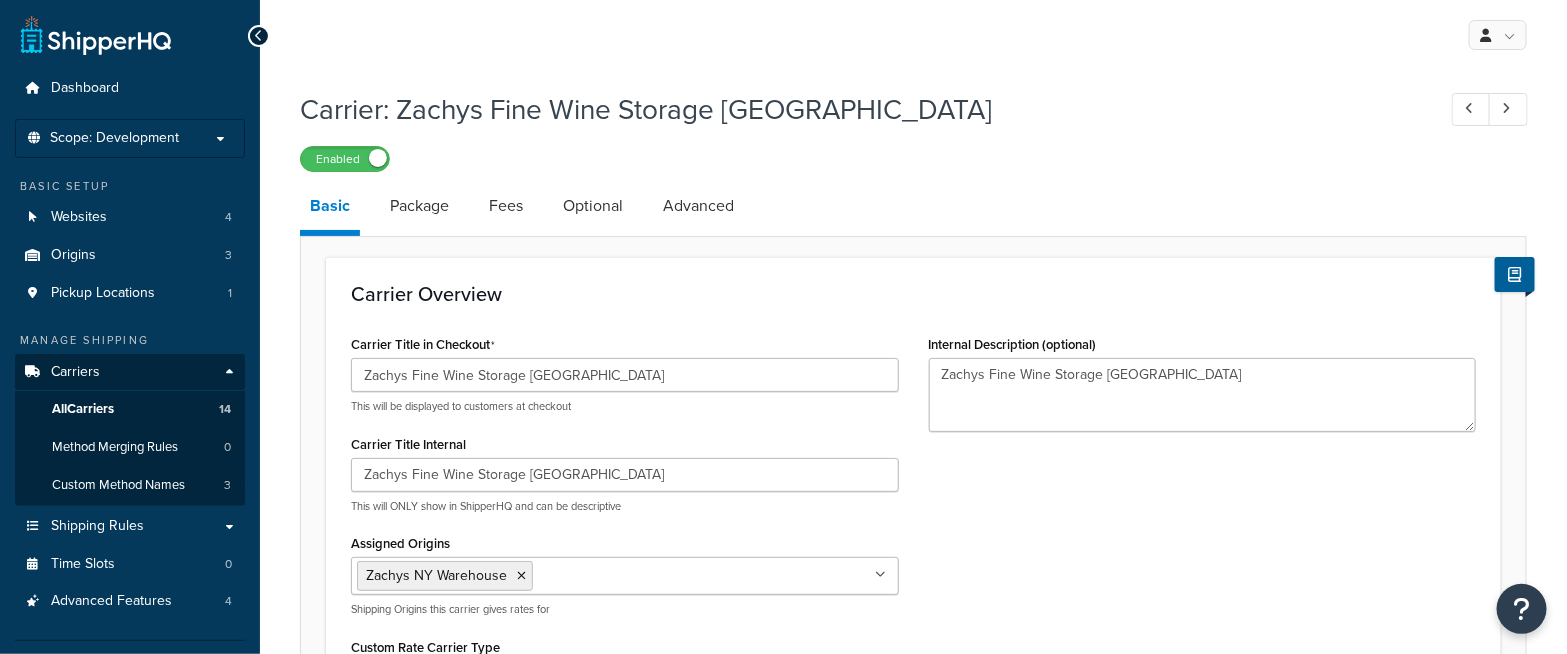 scroll, scrollTop: 0, scrollLeft: 0, axis: both 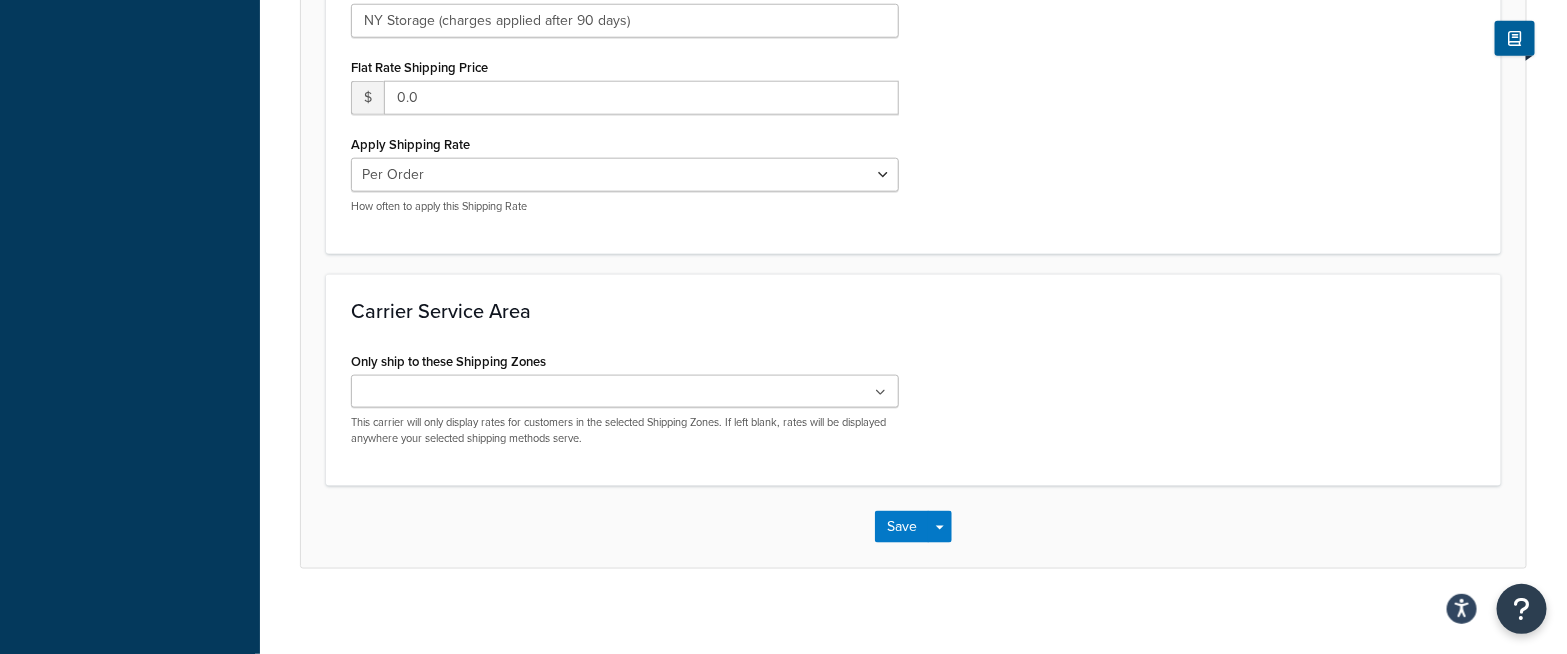 click at bounding box center (881, 393) 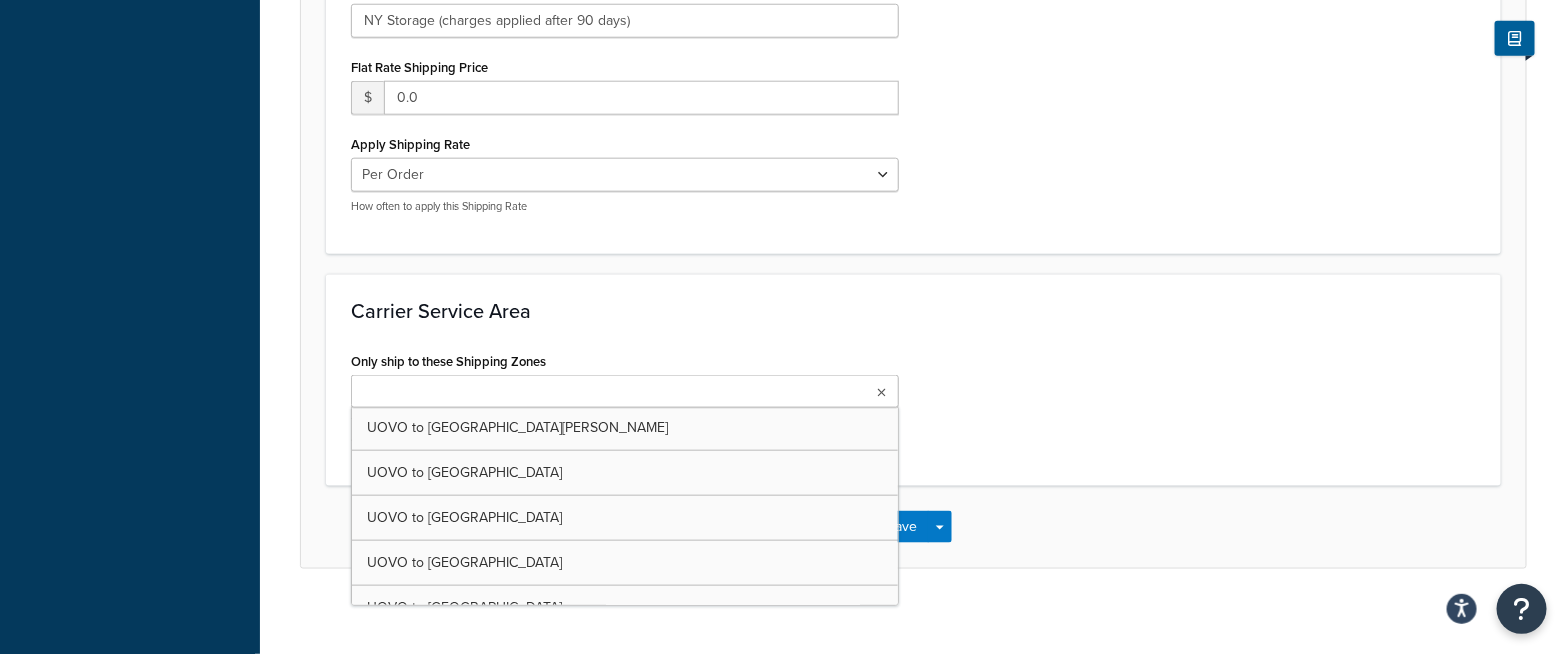 scroll, scrollTop: 4282, scrollLeft: 0, axis: vertical 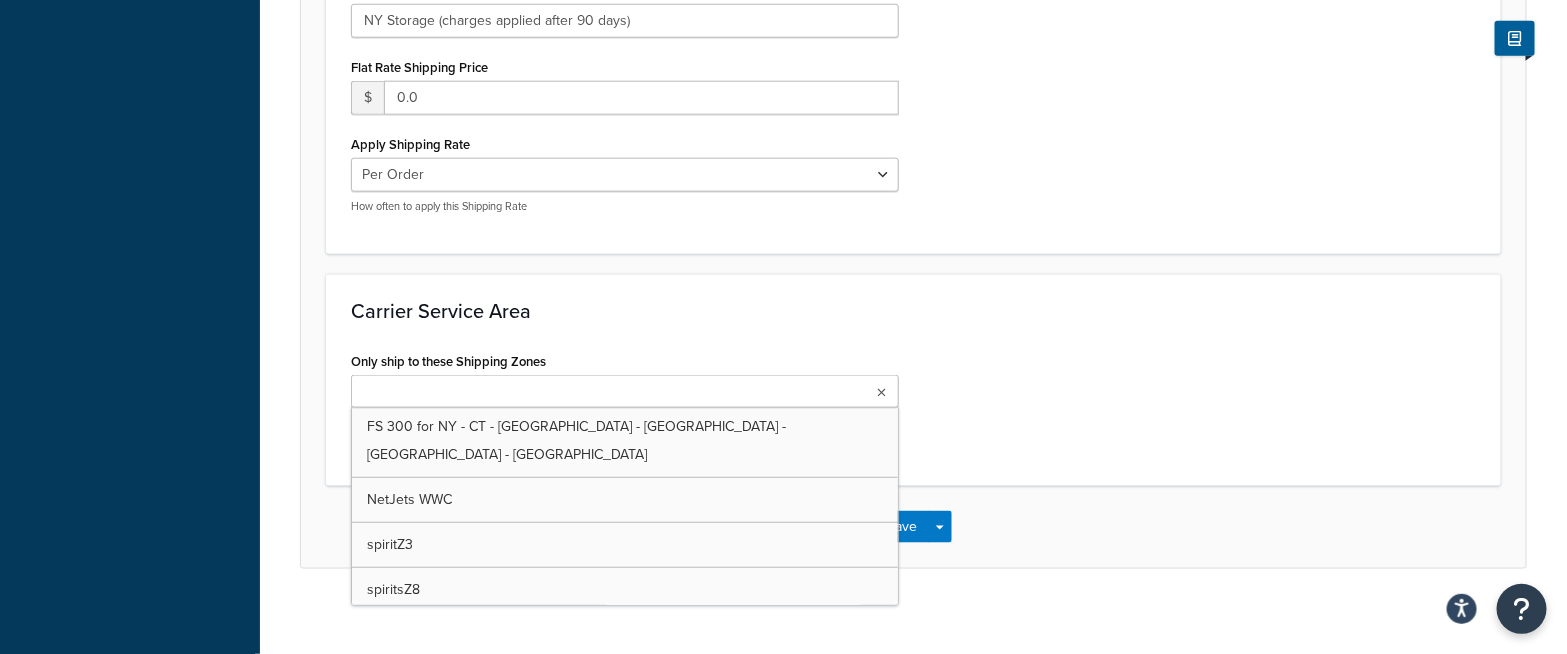 click on "Only ship to these Shipping Zones   Zachys Dedicated Shipping $10 Select States test zone4 zone3 zone5 zone6 zone7 WeShip - Zone 8 - ID MT NM AZWA8 MD3 PA4 HI44 WeShip - National Spirits - CA DC NE NH NV NY OR VA UPS Wine UPS Spirits FS 300 for NY -  CT -  FL -  CA -  DC -  VA NetJets WWC spiritZ3 spiritsZ8 Consol to Florida Consol to Texas Consol to New York (Domestic) - Future Consol to California regW_S spiritNY spiritReg MAWINEREG KYwinereg Consol to HK Consol to EU zone8 D2D Manhattan D2D Bronx D2D Brooklyn D2D Queens D2D Connecticut D2D Westchester D2D New Jersey D2D Yonkers D2D Connecticut - Greenwich D2D New York - Harrison D2D New York - Mamaroneck D2D New York - Port Chester D2D New York - Purchase D2D New York - Rye D2D New York - Rye Brook D2D New York - Scarsdale D2D New York - West Harrison D2D New York - White Plains Consol to DC D2D Hamptons Summer Zone No Ship State MD_WNS MA KY IL Consolidated - HK Consolidated - LA HI TX Do Not Ship States International Orders 24/7 States WWC States Old LA" at bounding box center (913, 404) 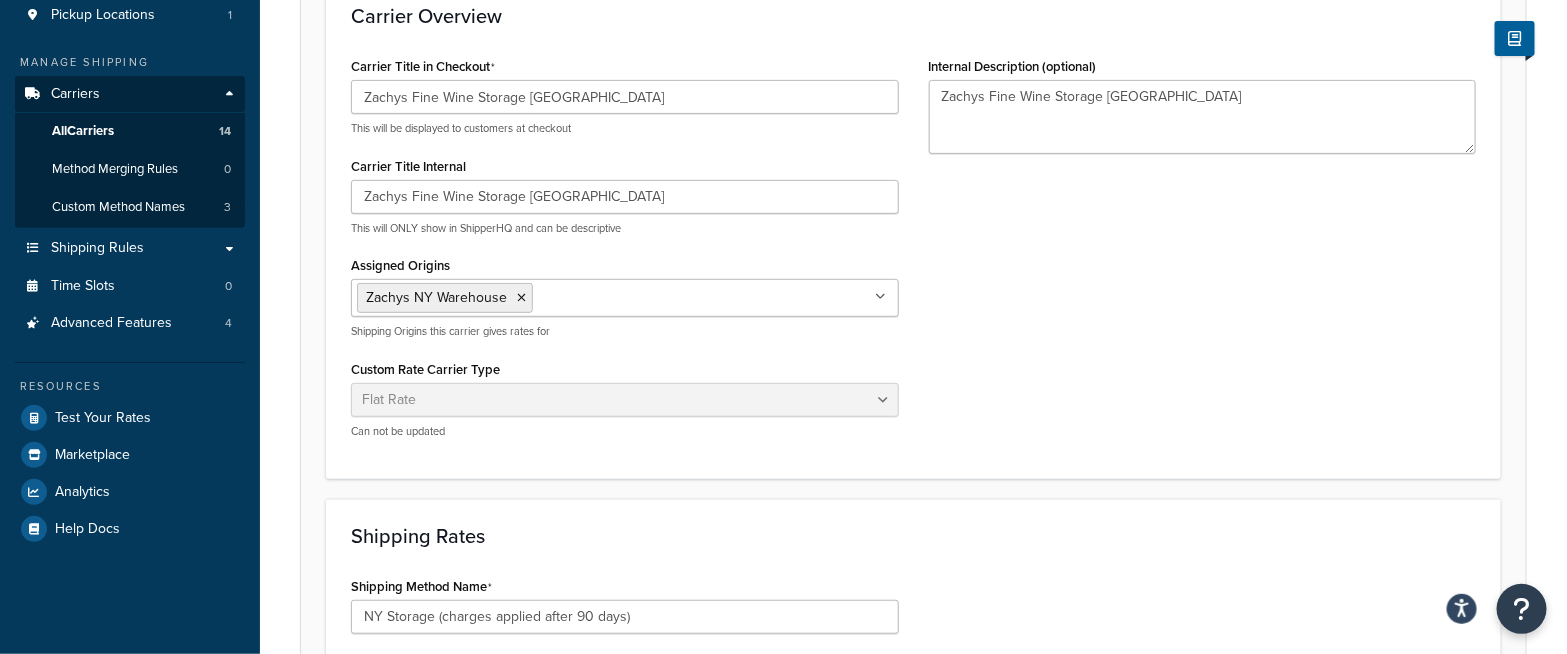 scroll, scrollTop: 0, scrollLeft: 0, axis: both 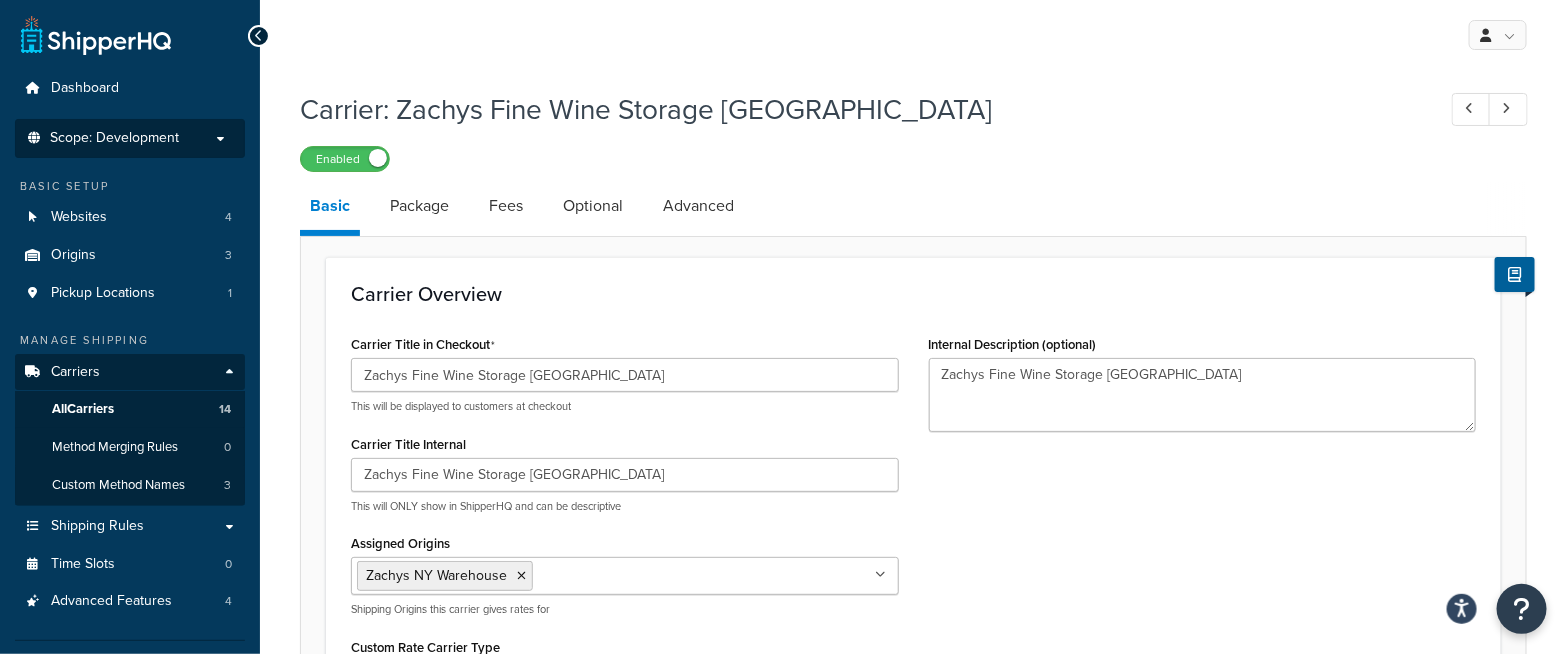 click on "Scope:   Development" at bounding box center (130, 138) 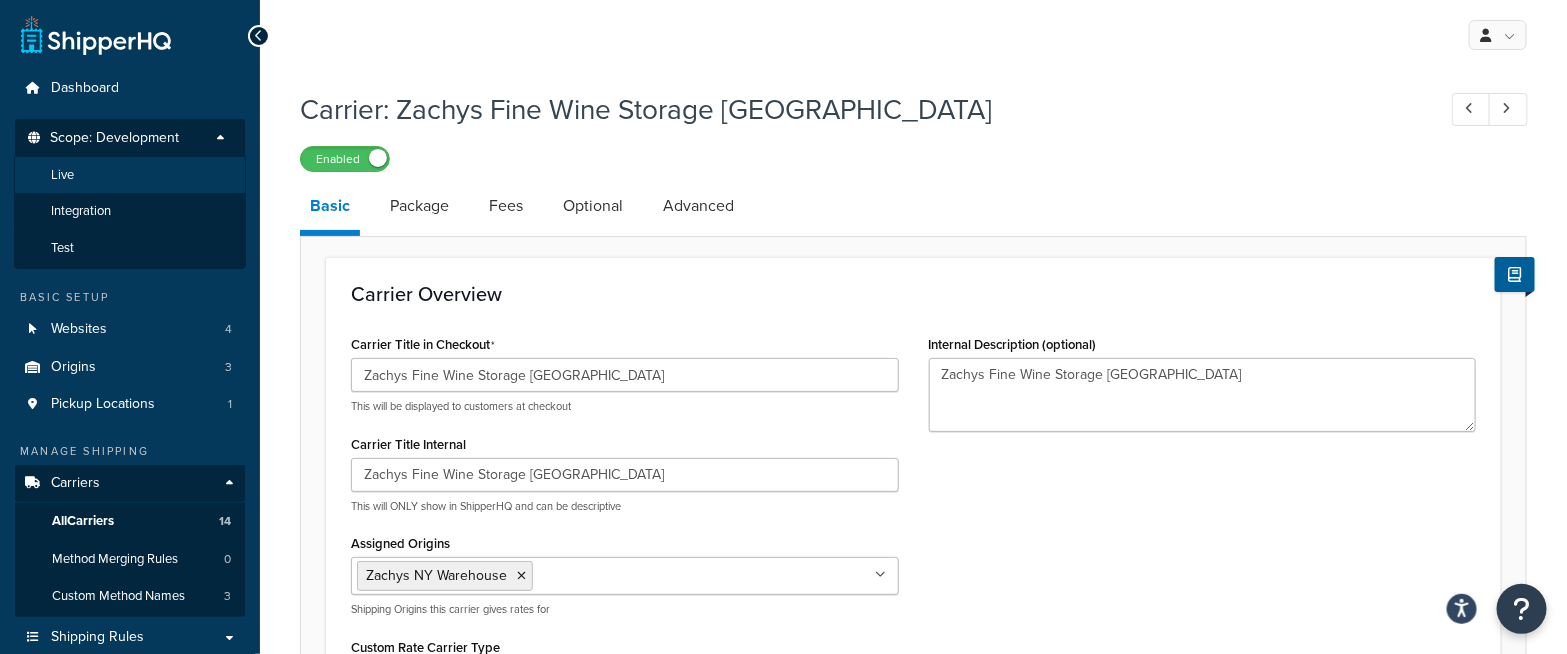 click on "Live" at bounding box center [130, 175] 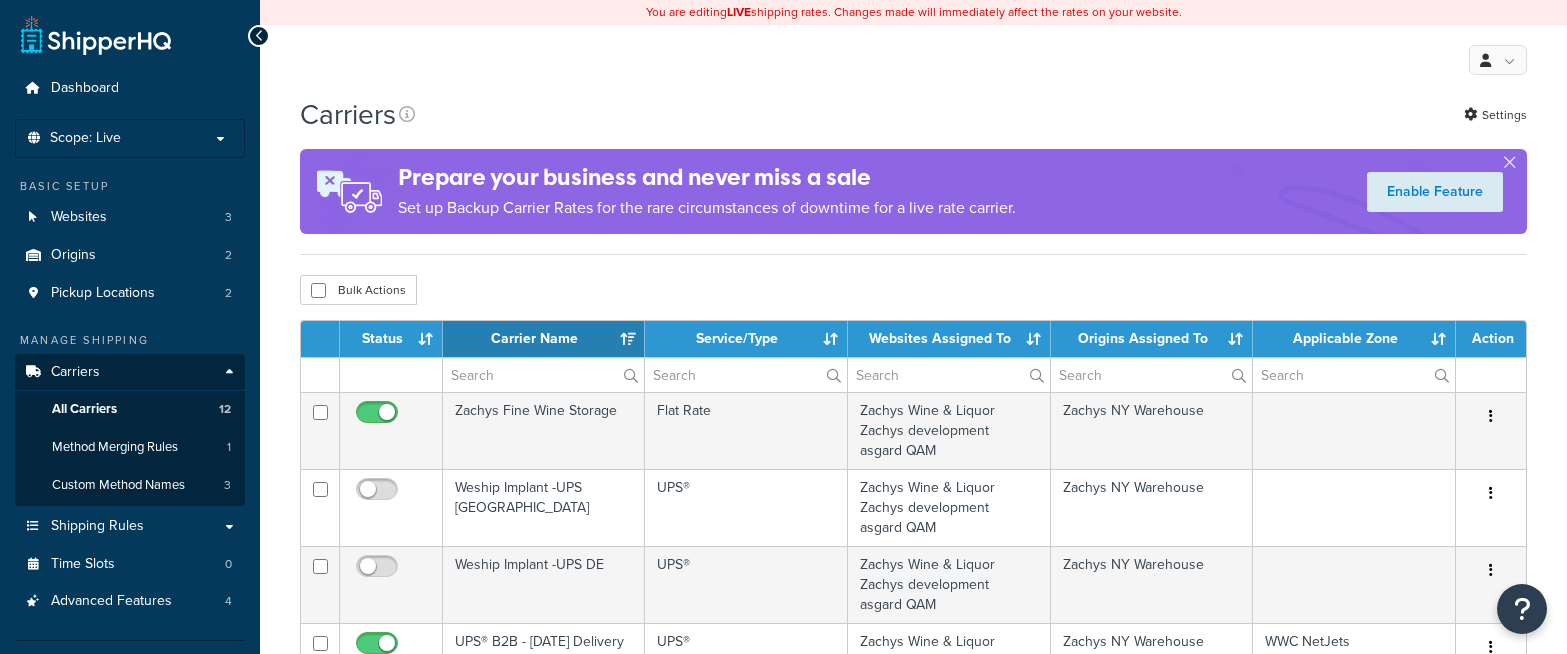 select on "15" 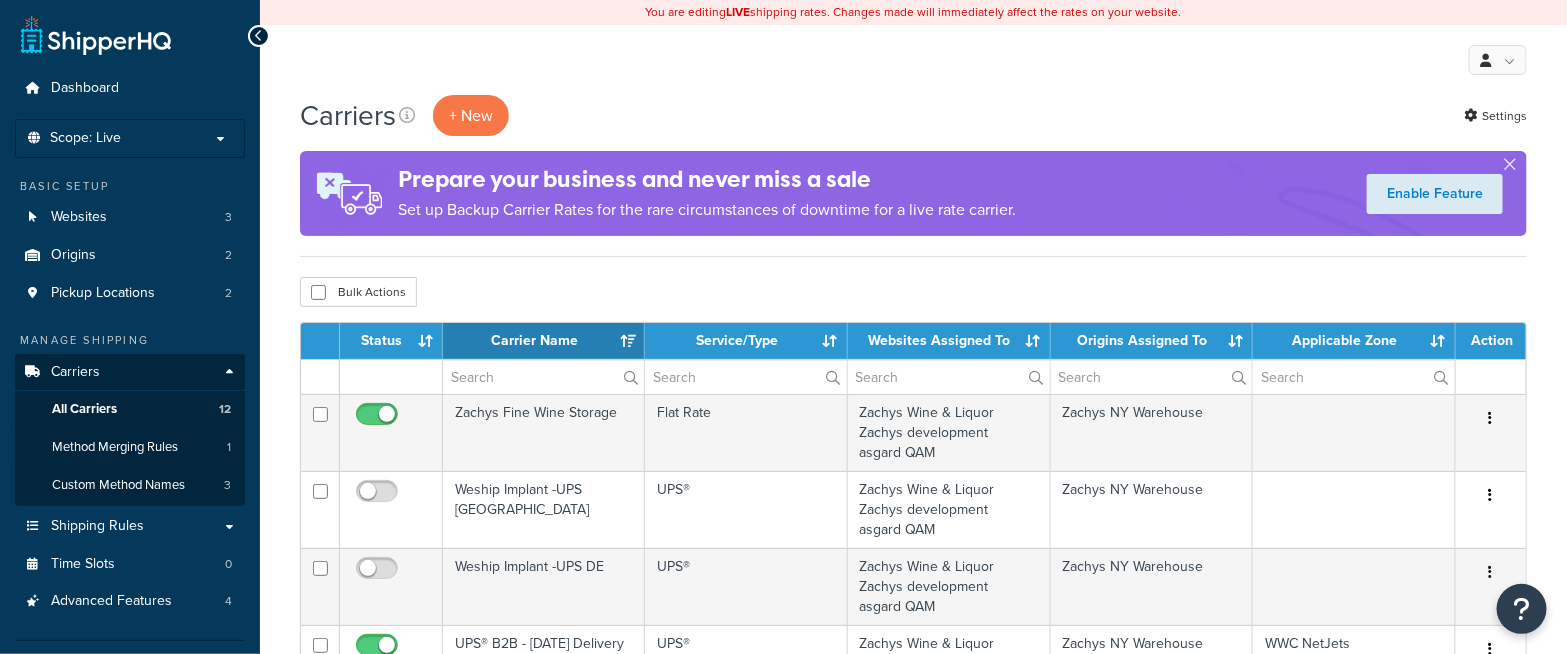 scroll, scrollTop: 0, scrollLeft: 0, axis: both 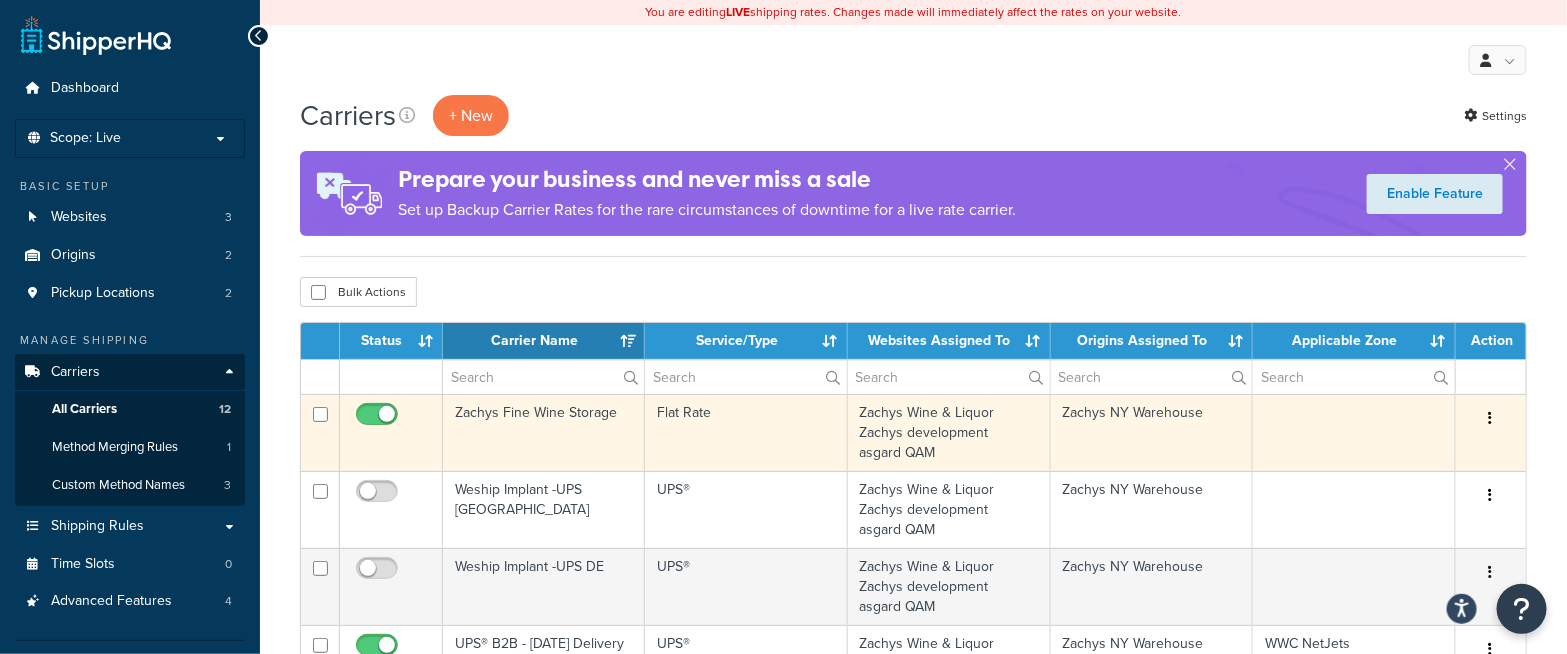 click at bounding box center (1491, 419) 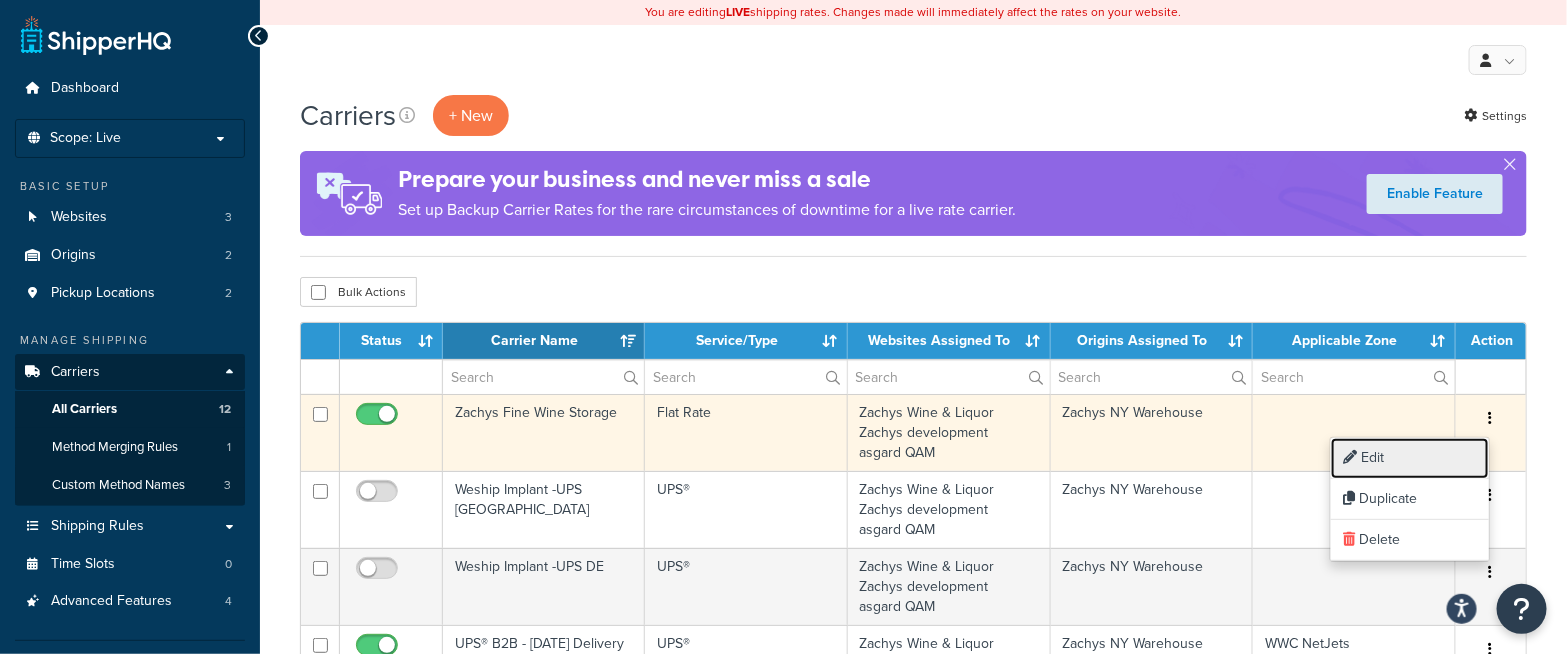 click on "Edit" at bounding box center (1410, 458) 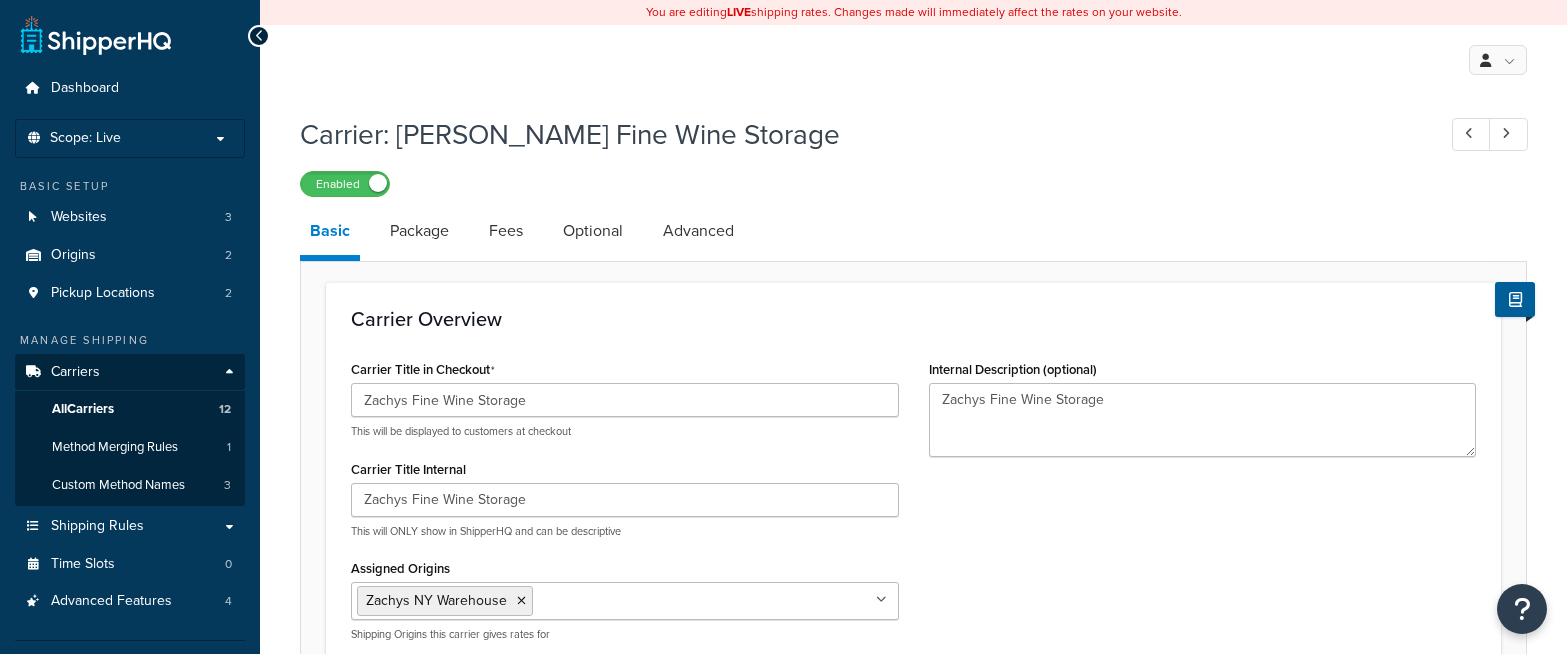 select on "flat" 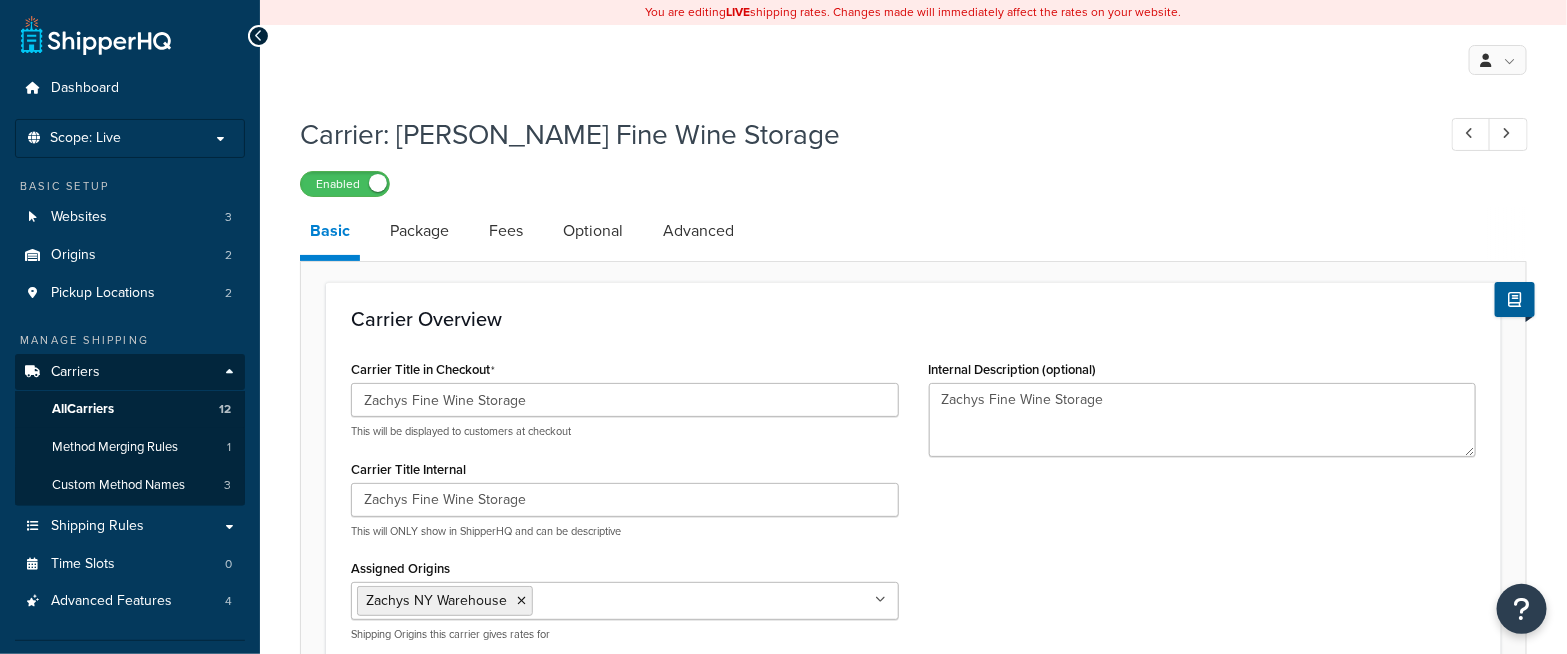 scroll, scrollTop: 0, scrollLeft: 0, axis: both 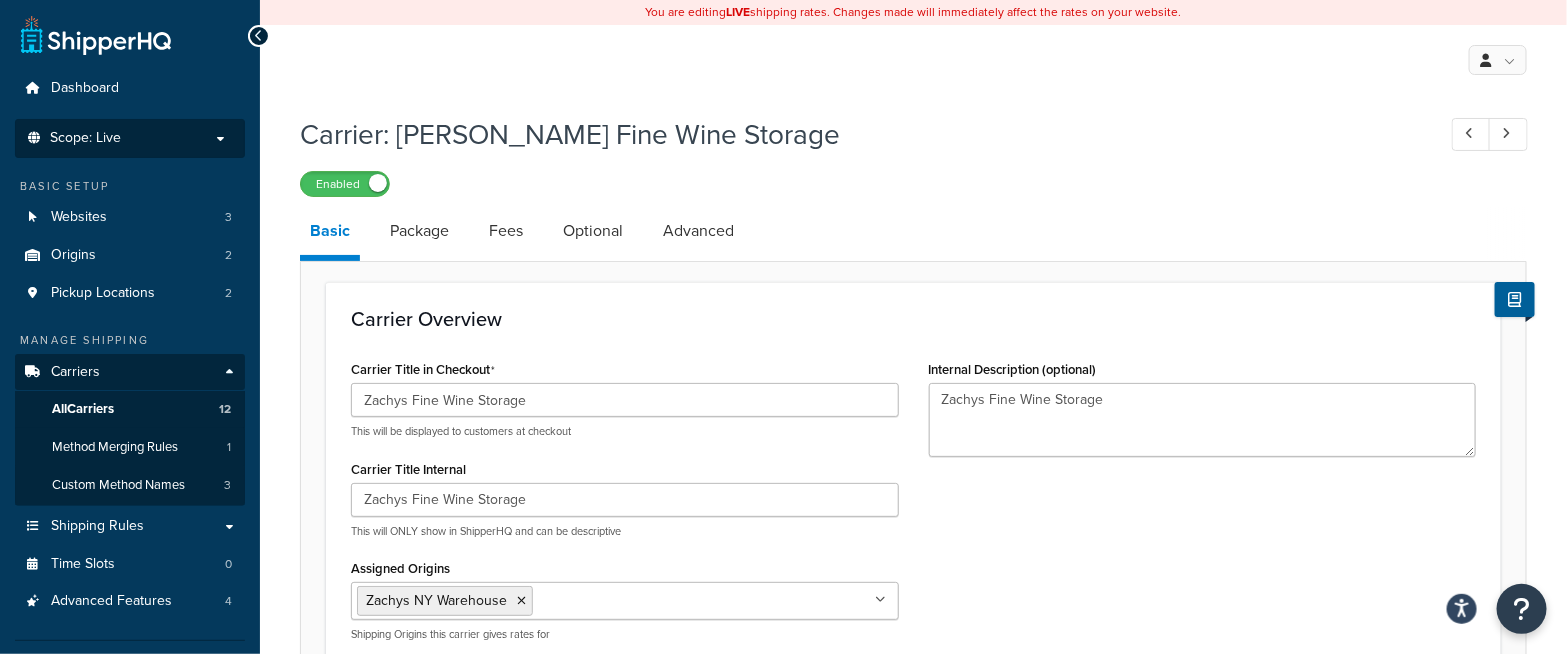 click on "Scope:   Live" at bounding box center (130, 138) 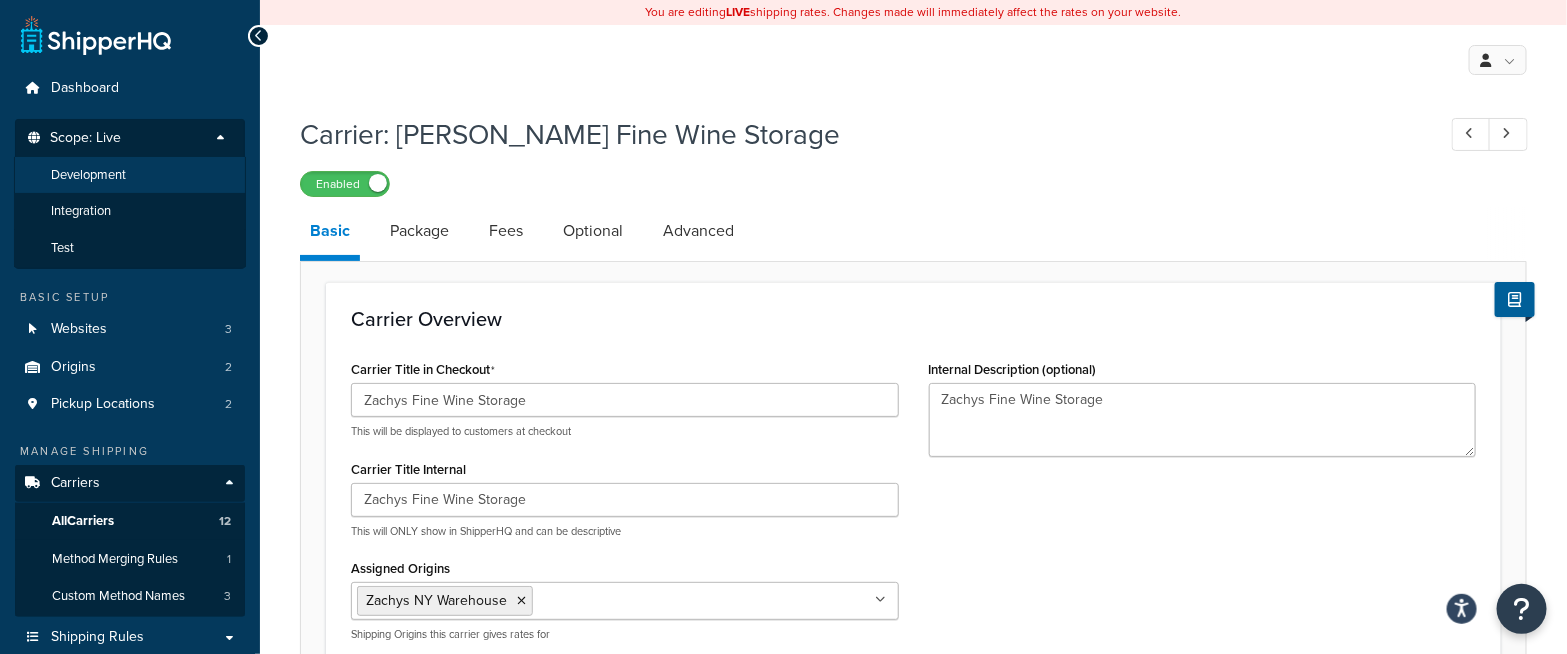 click on "Development" at bounding box center [88, 175] 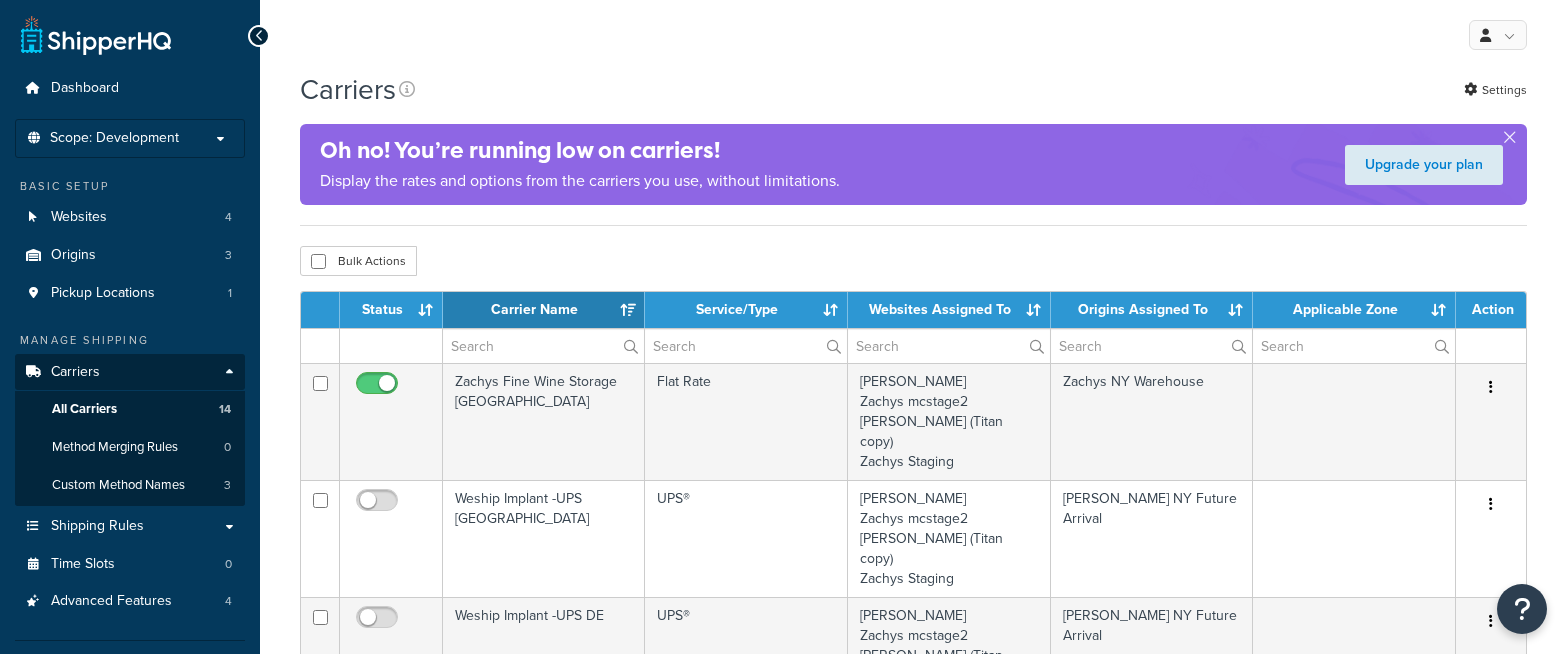select on "15" 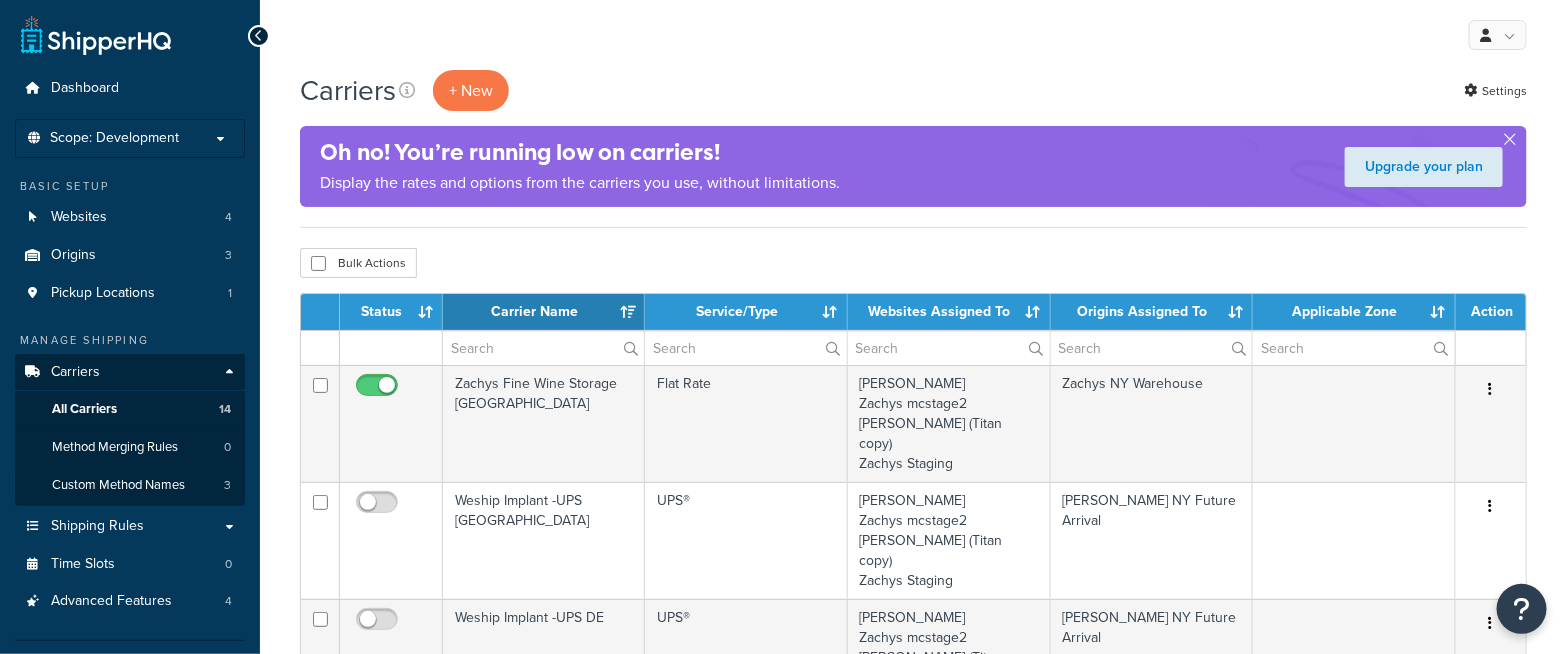 scroll, scrollTop: 0, scrollLeft: 0, axis: both 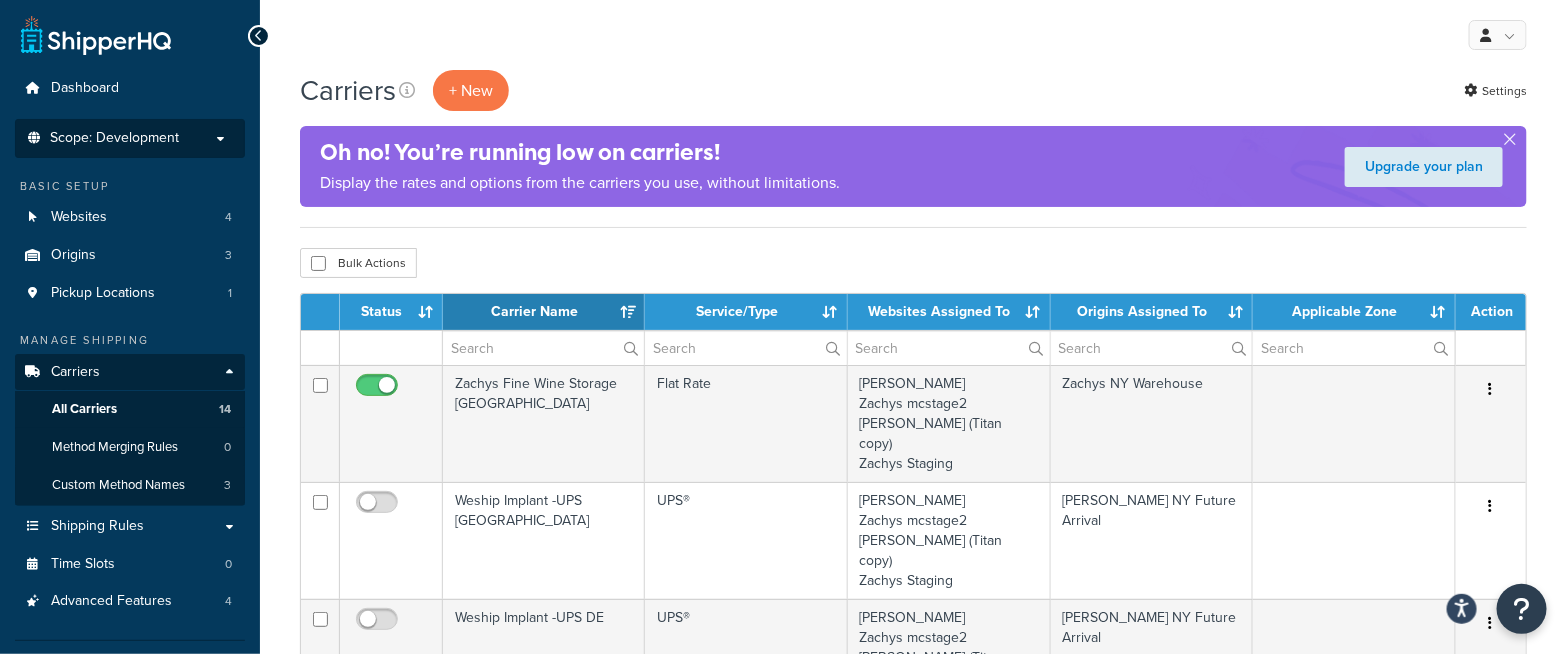click on "Scope: Development" at bounding box center (114, 138) 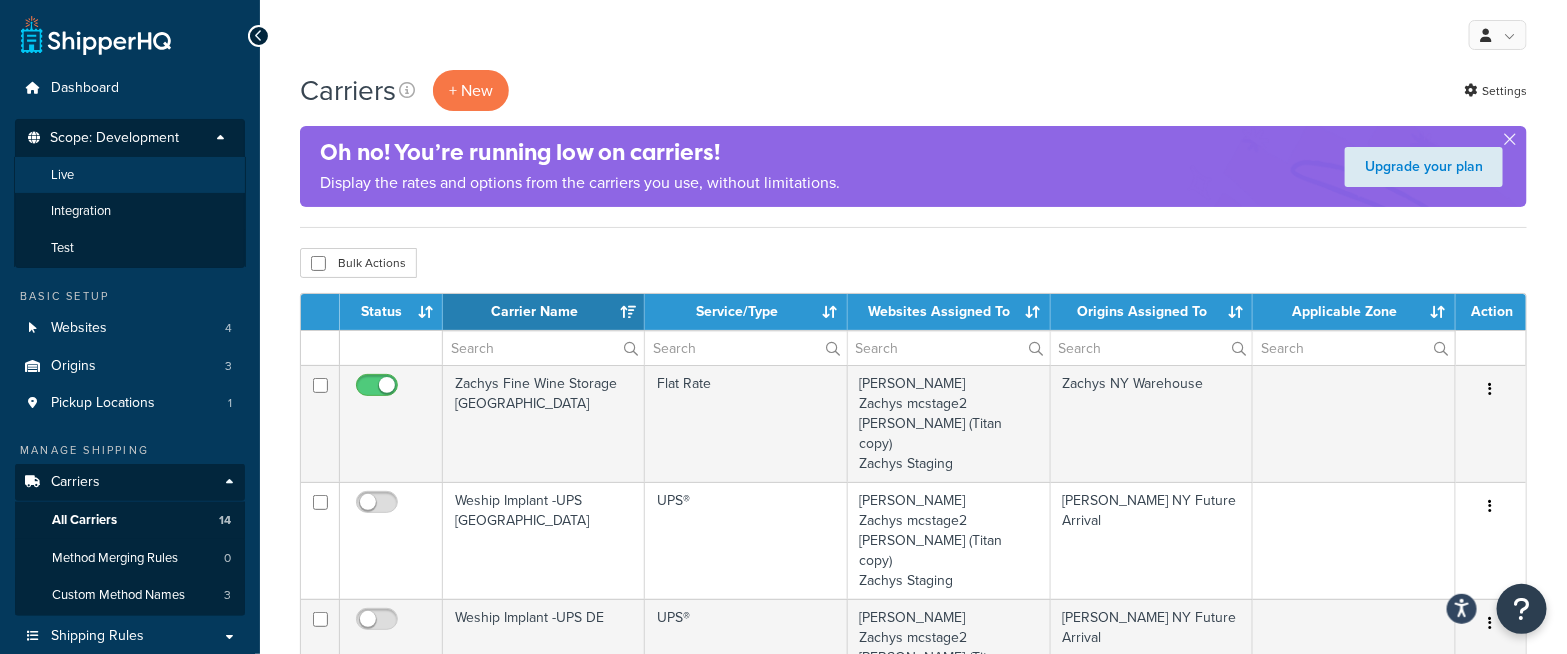 click on "Live" at bounding box center (130, 175) 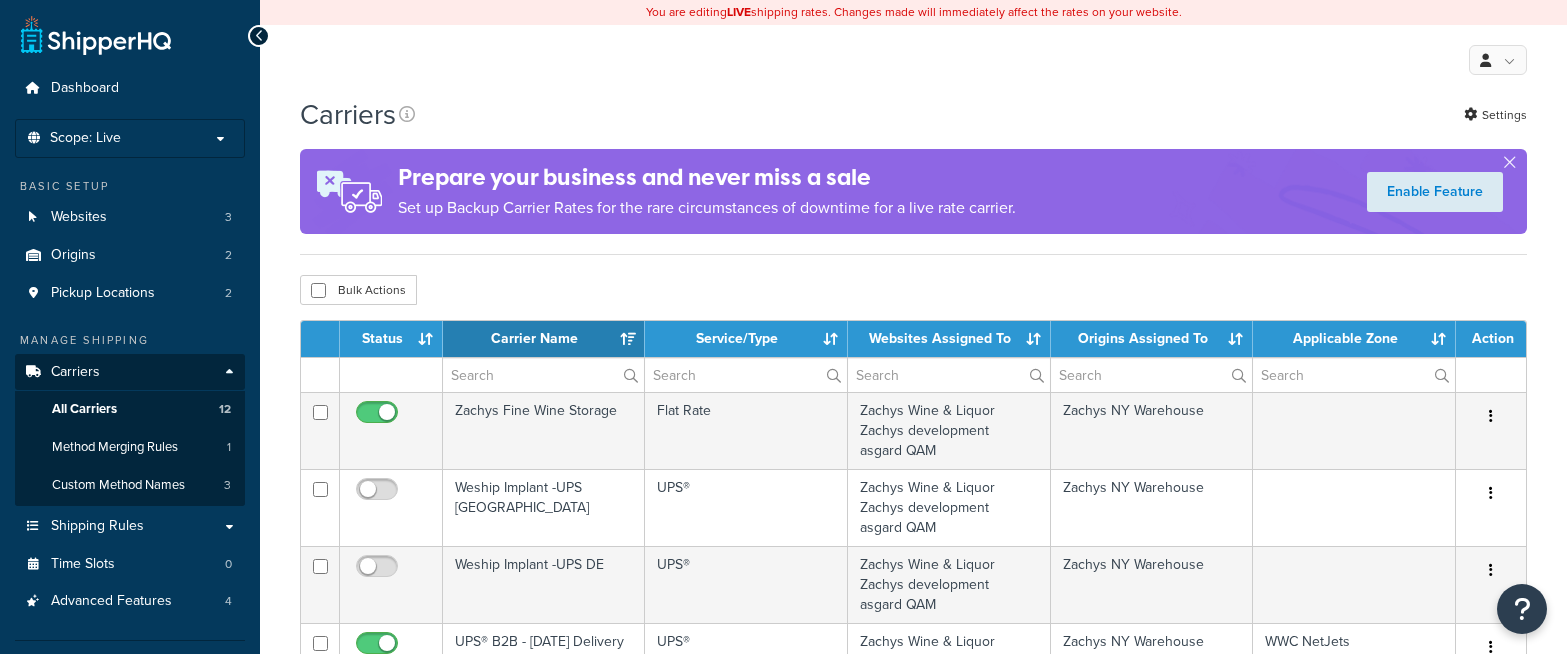 select on "15" 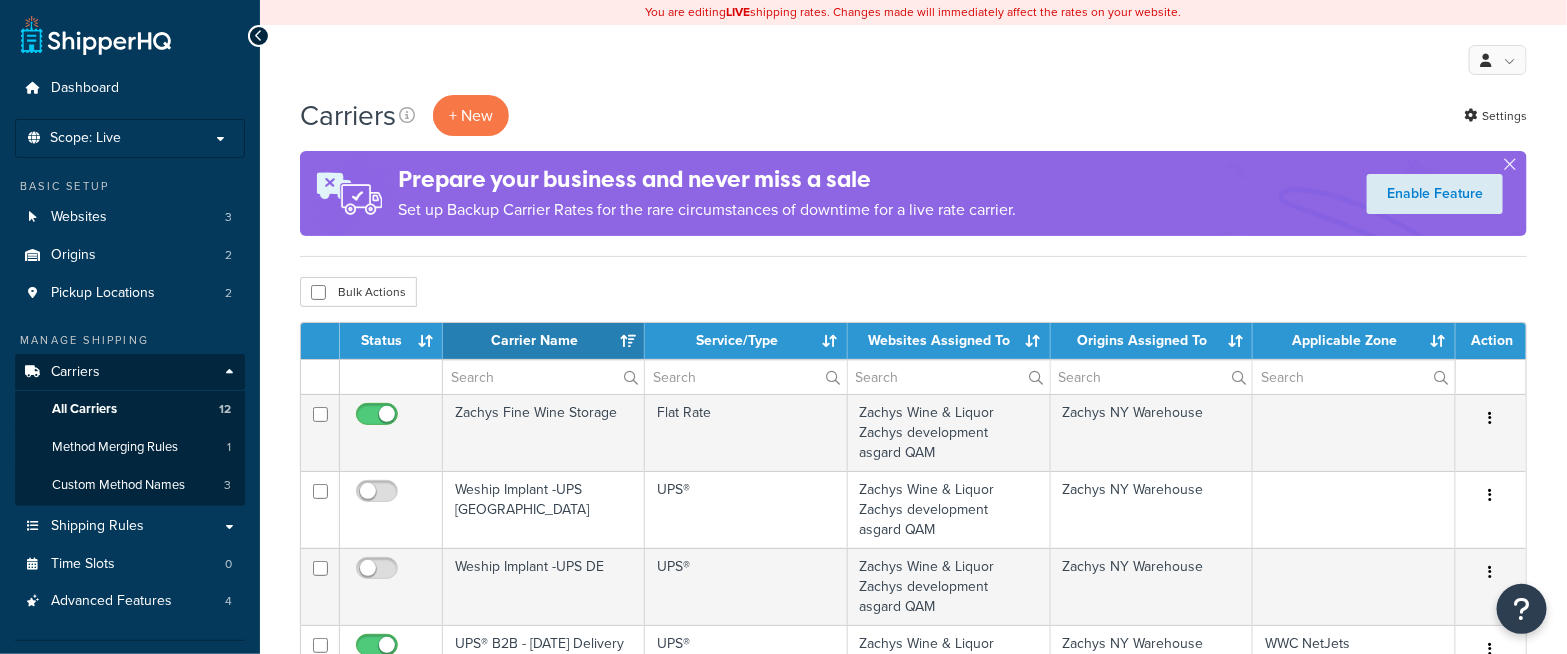 scroll, scrollTop: 0, scrollLeft: 0, axis: both 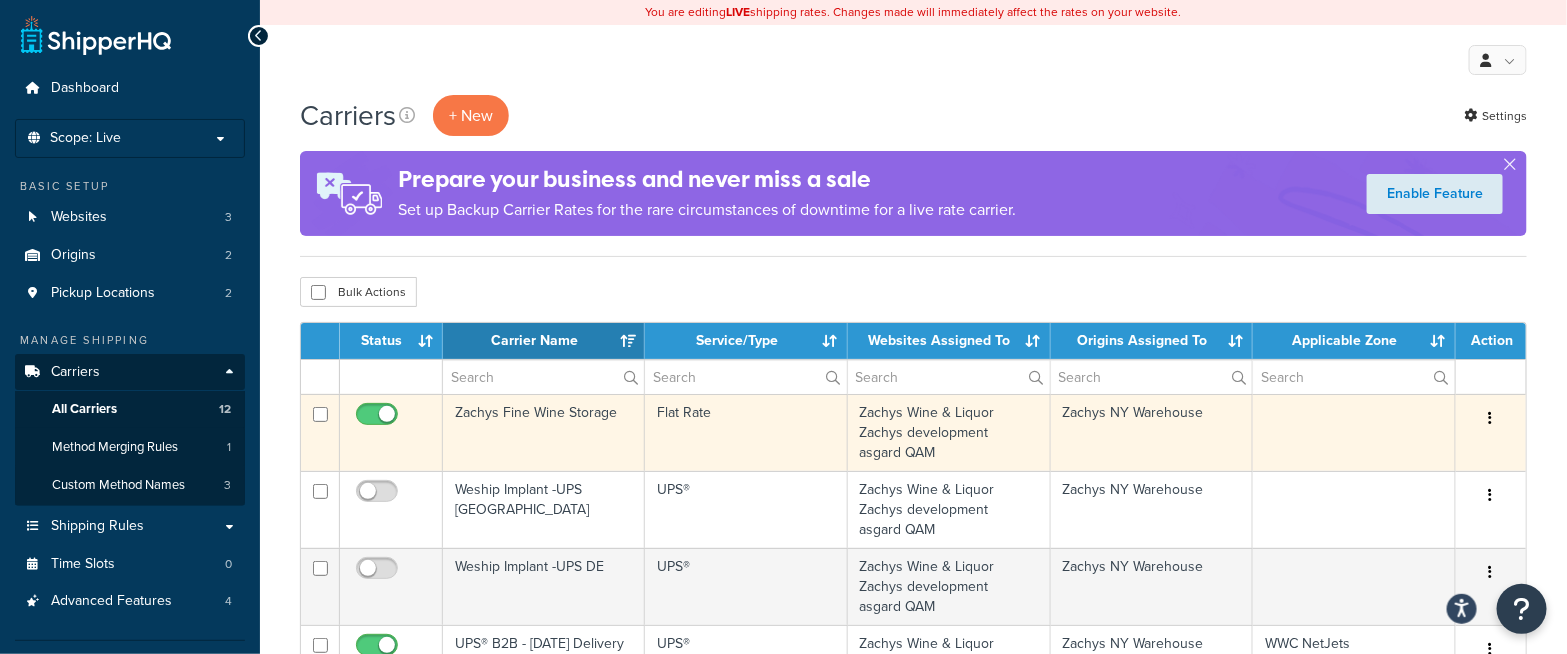 click at bounding box center (1491, 418) 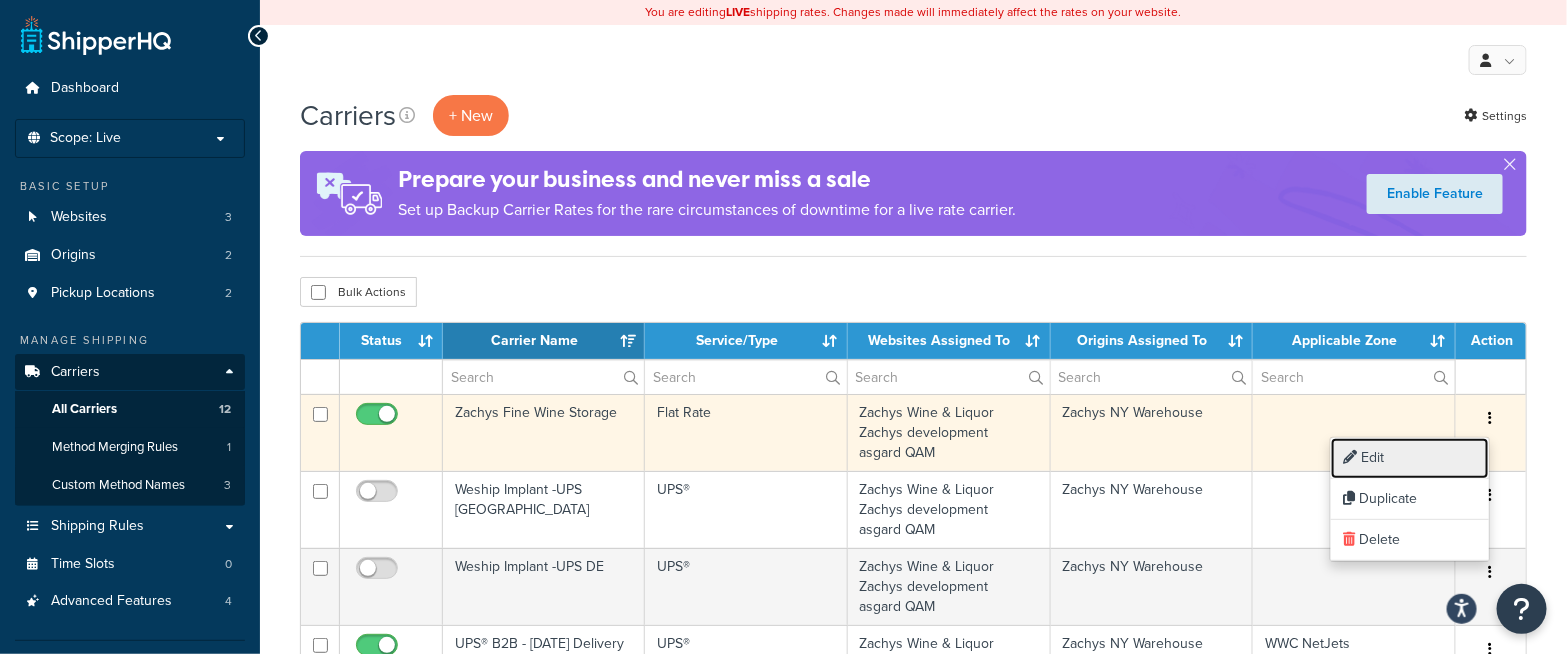 click on "Edit" at bounding box center [1410, 458] 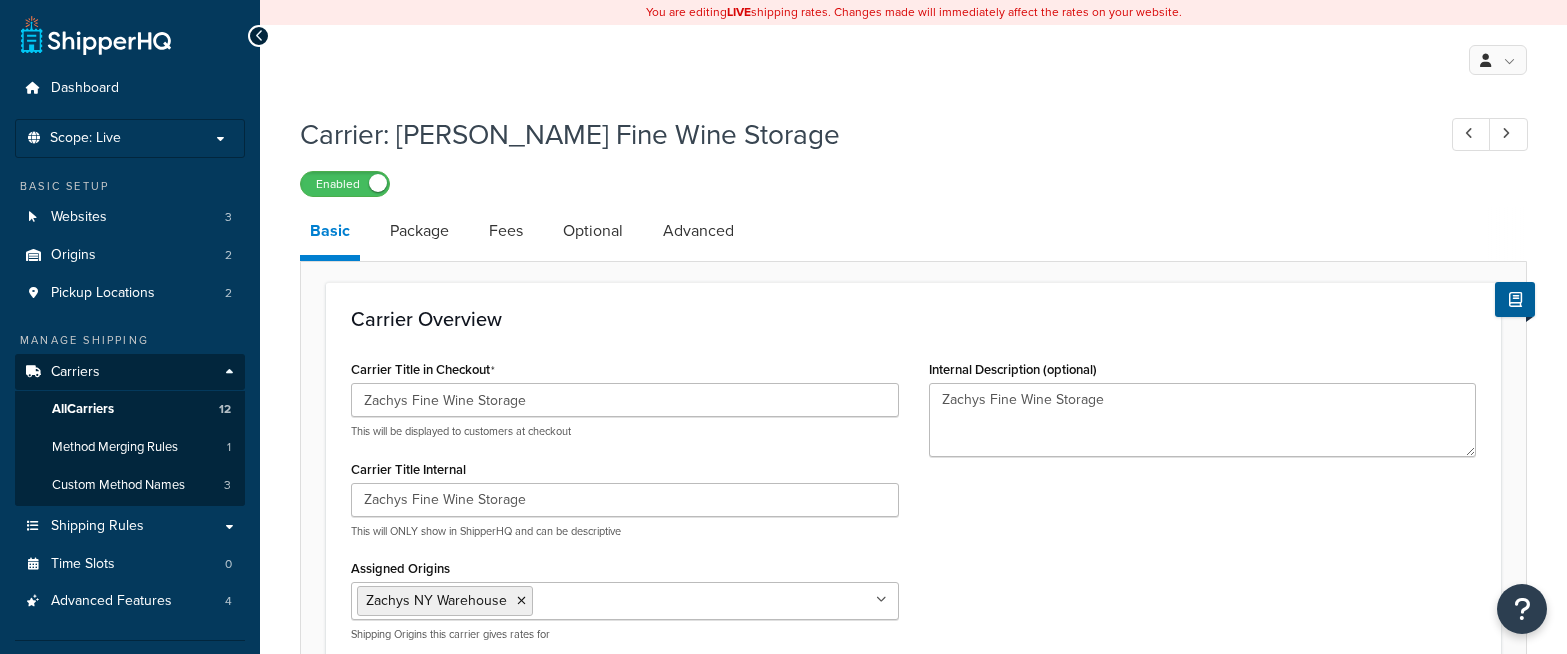 select on "flat" 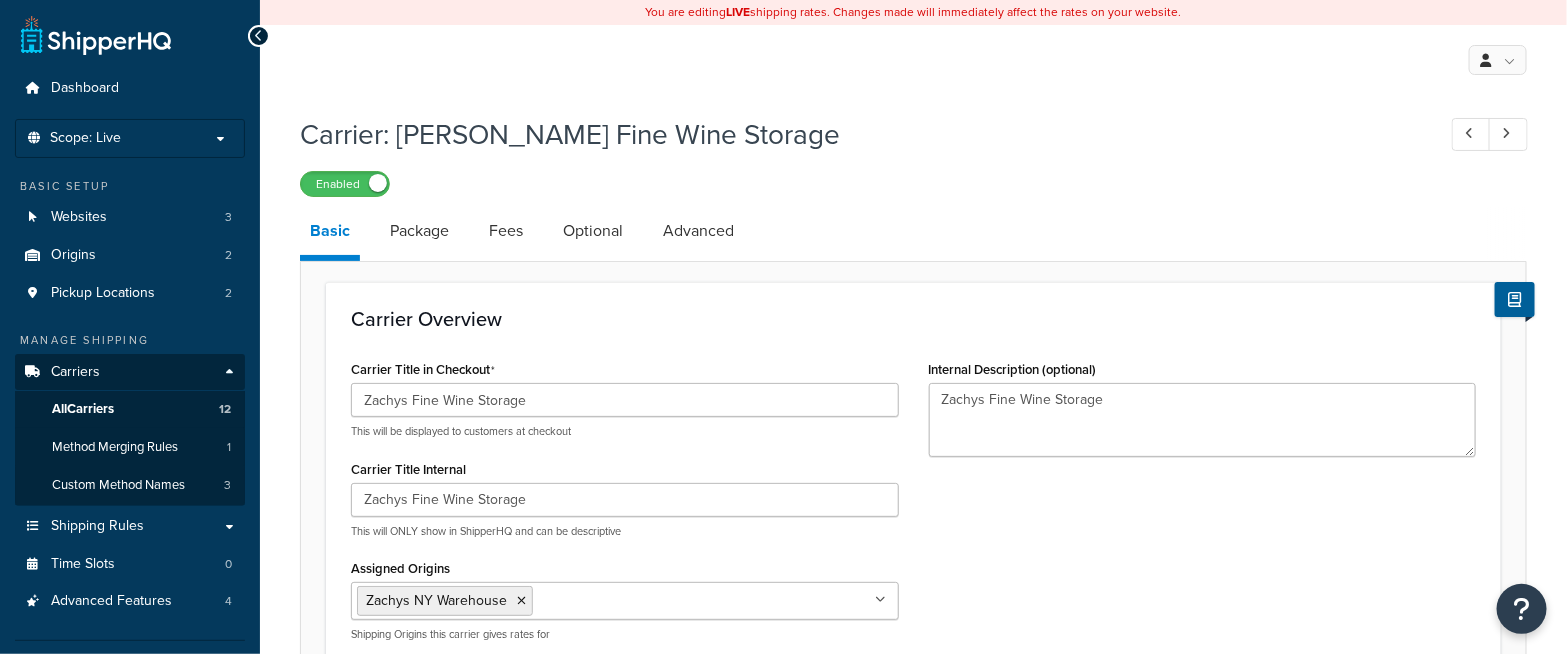 scroll, scrollTop: 0, scrollLeft: 0, axis: both 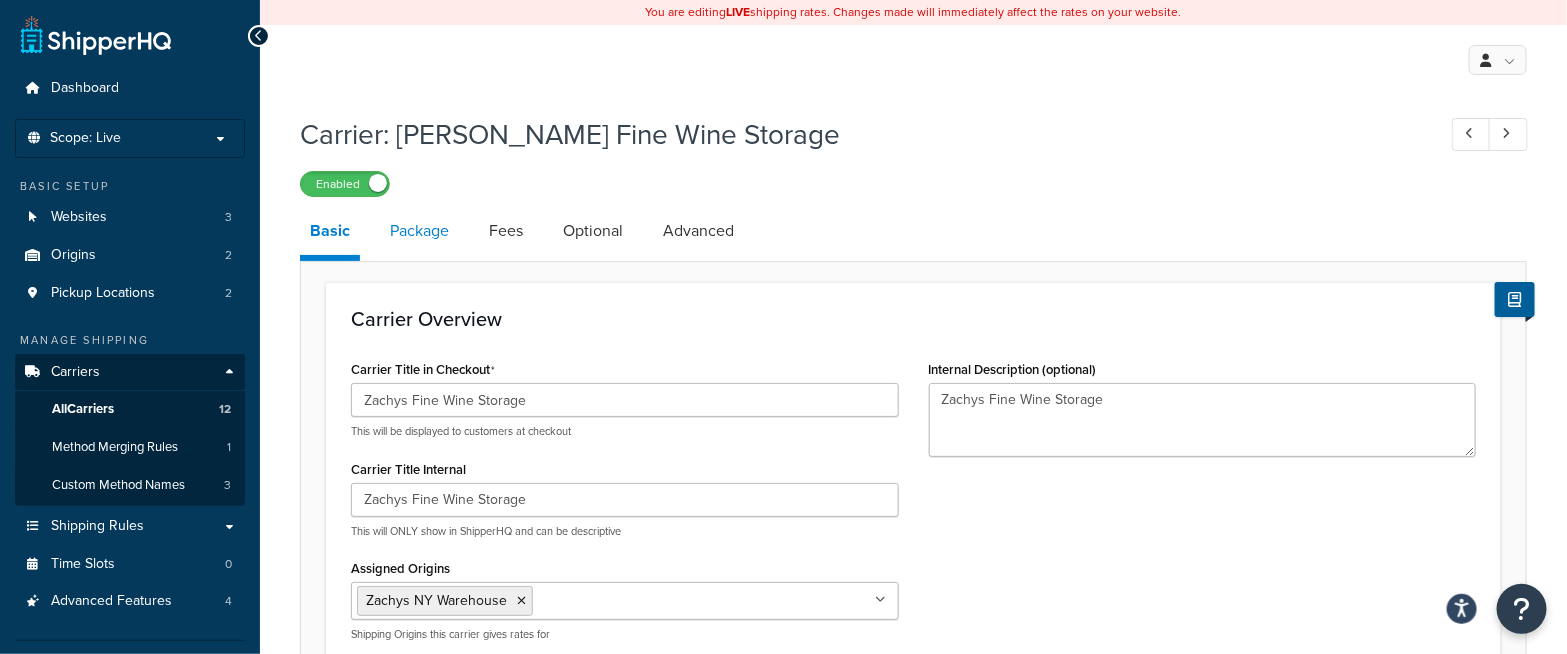 click on "Package" at bounding box center [419, 231] 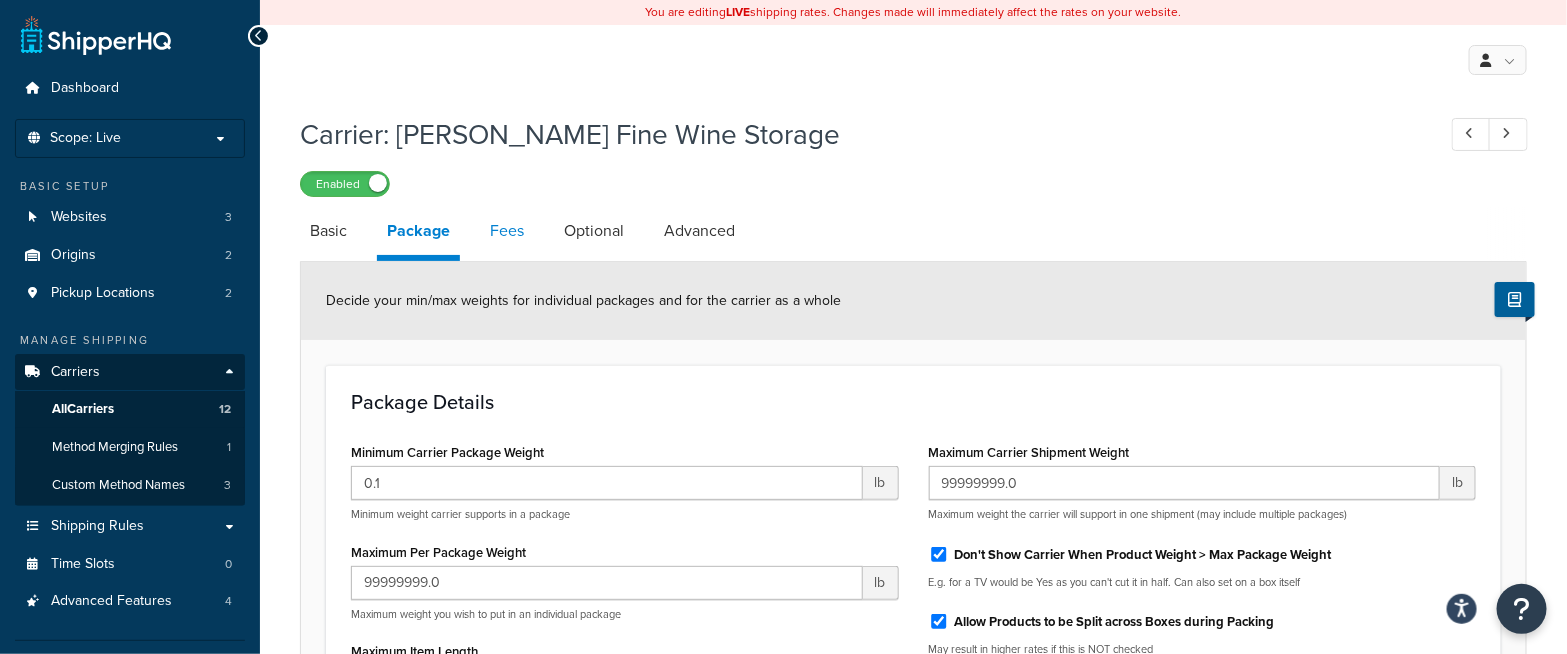 click on "Fees" at bounding box center [507, 231] 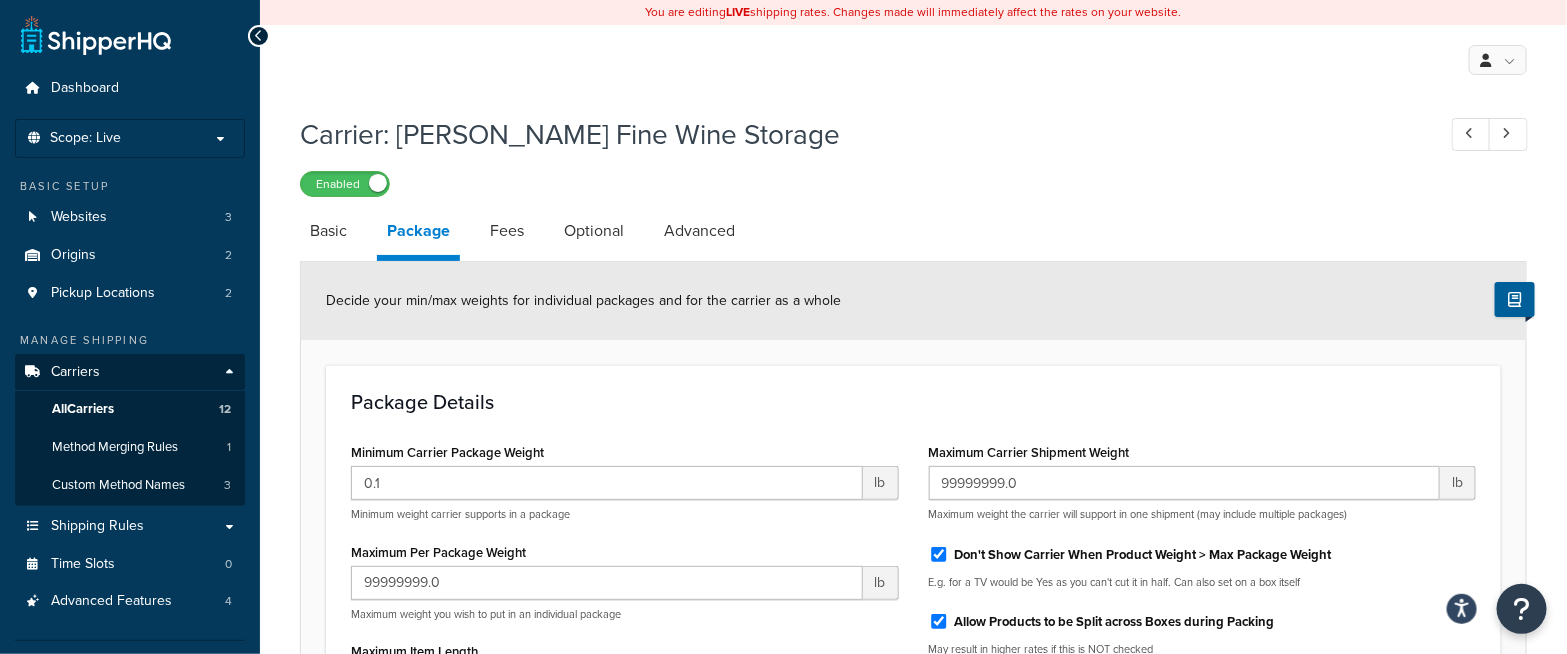 select on "AFTER" 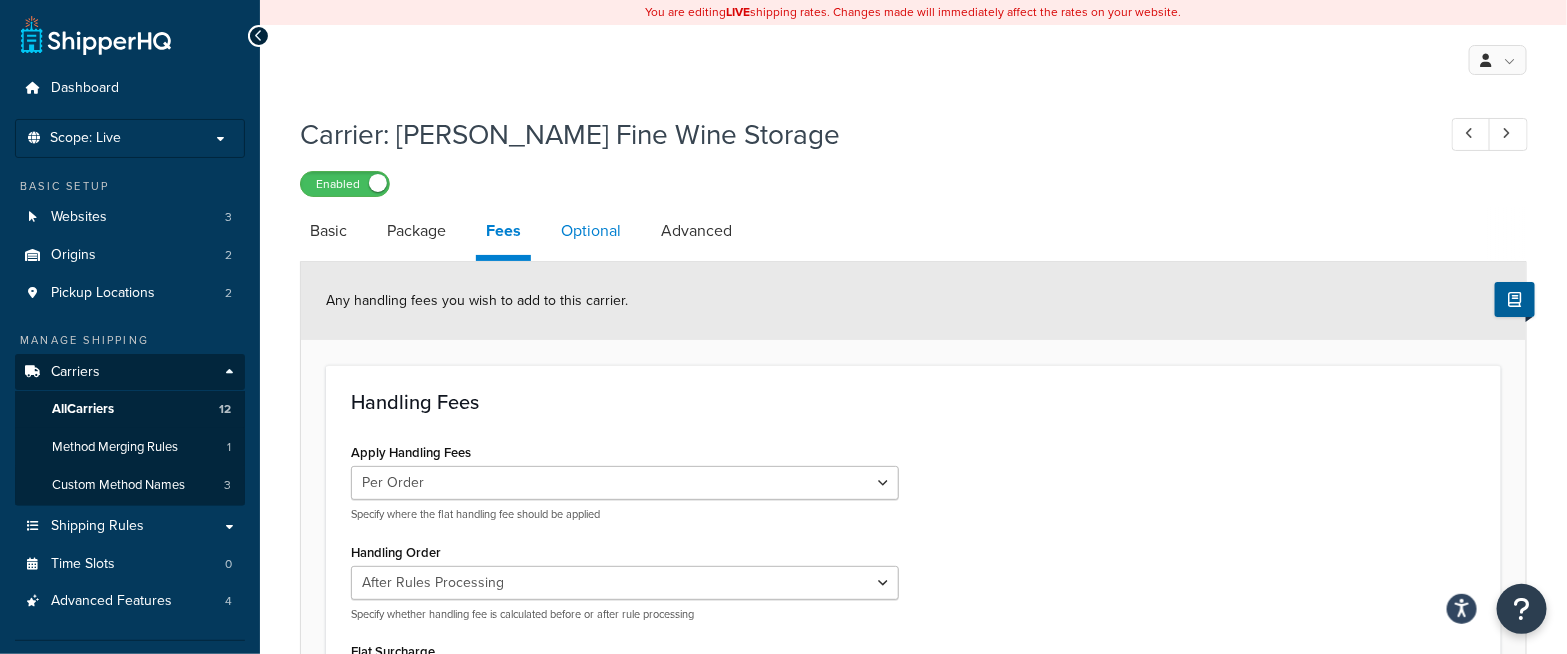 click on "Optional" at bounding box center (591, 231) 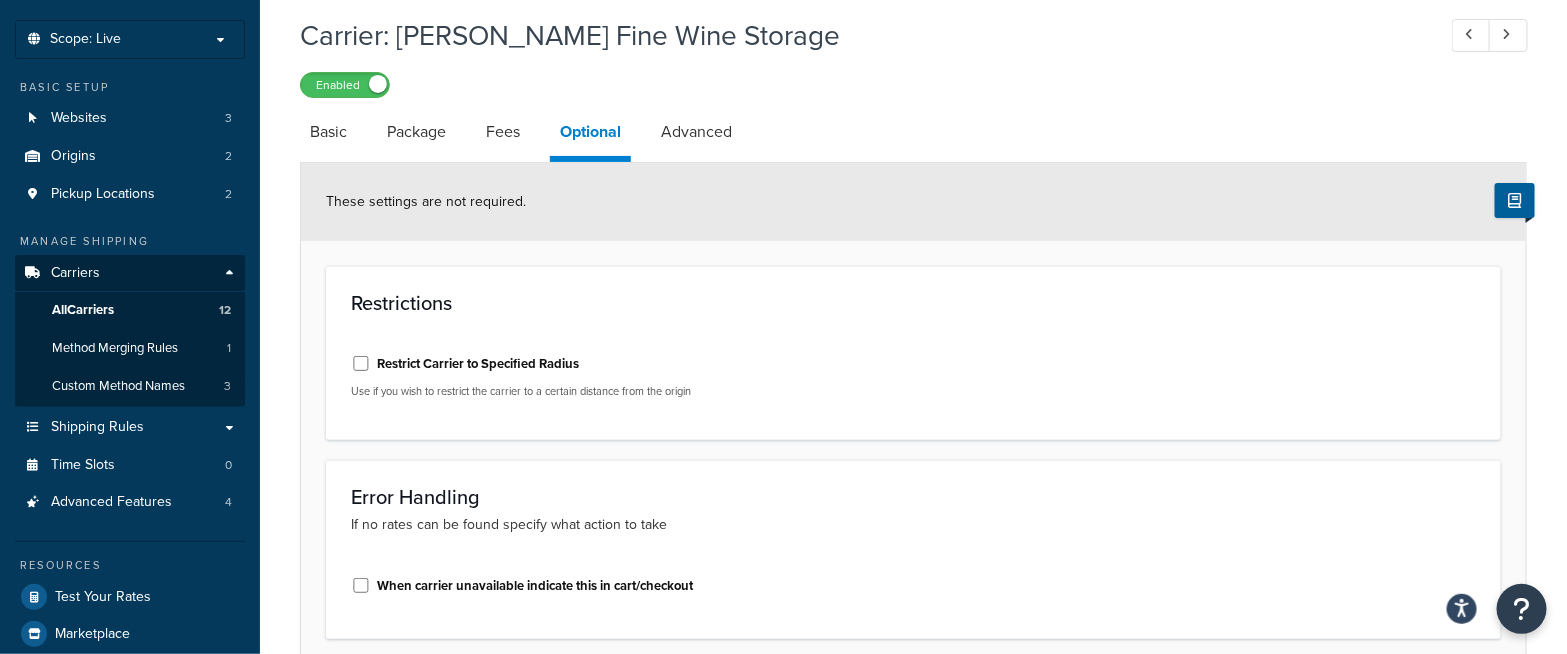 scroll, scrollTop: 15, scrollLeft: 0, axis: vertical 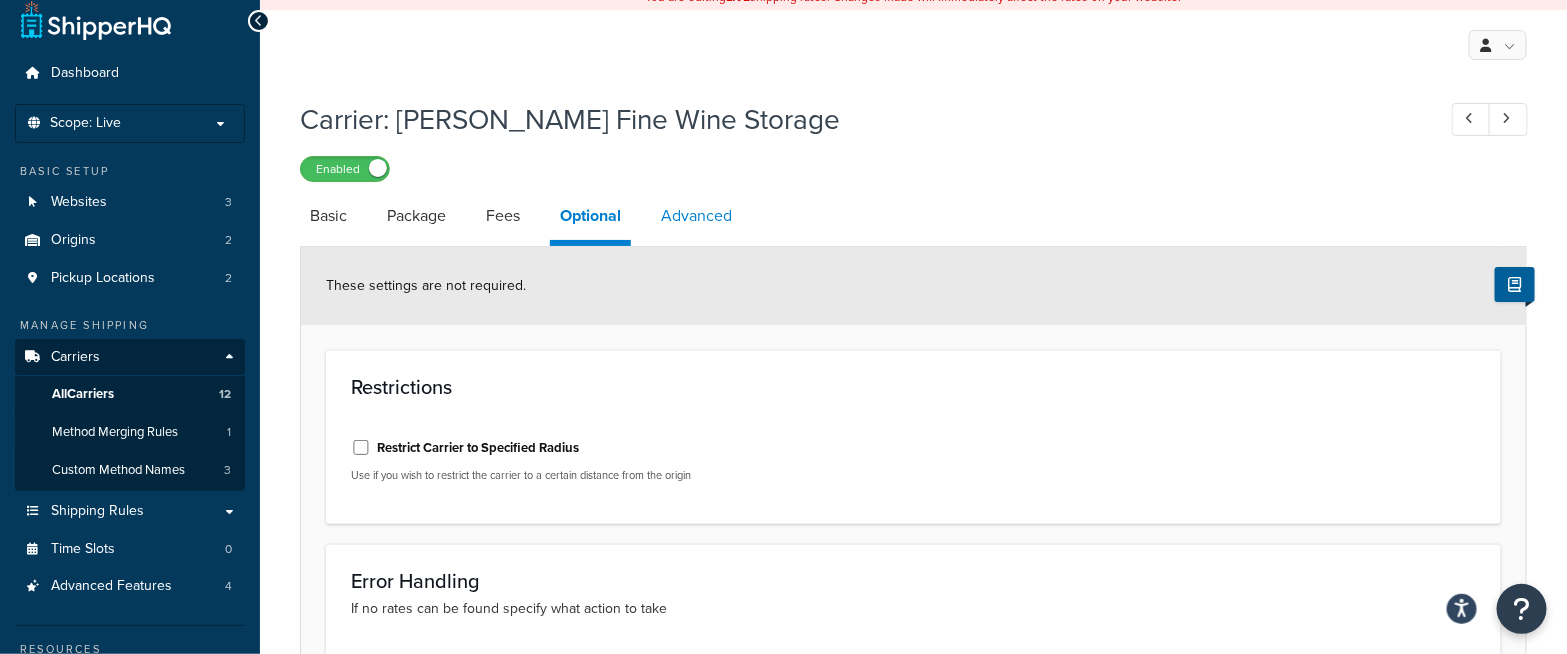 click on "Advanced" at bounding box center (696, 216) 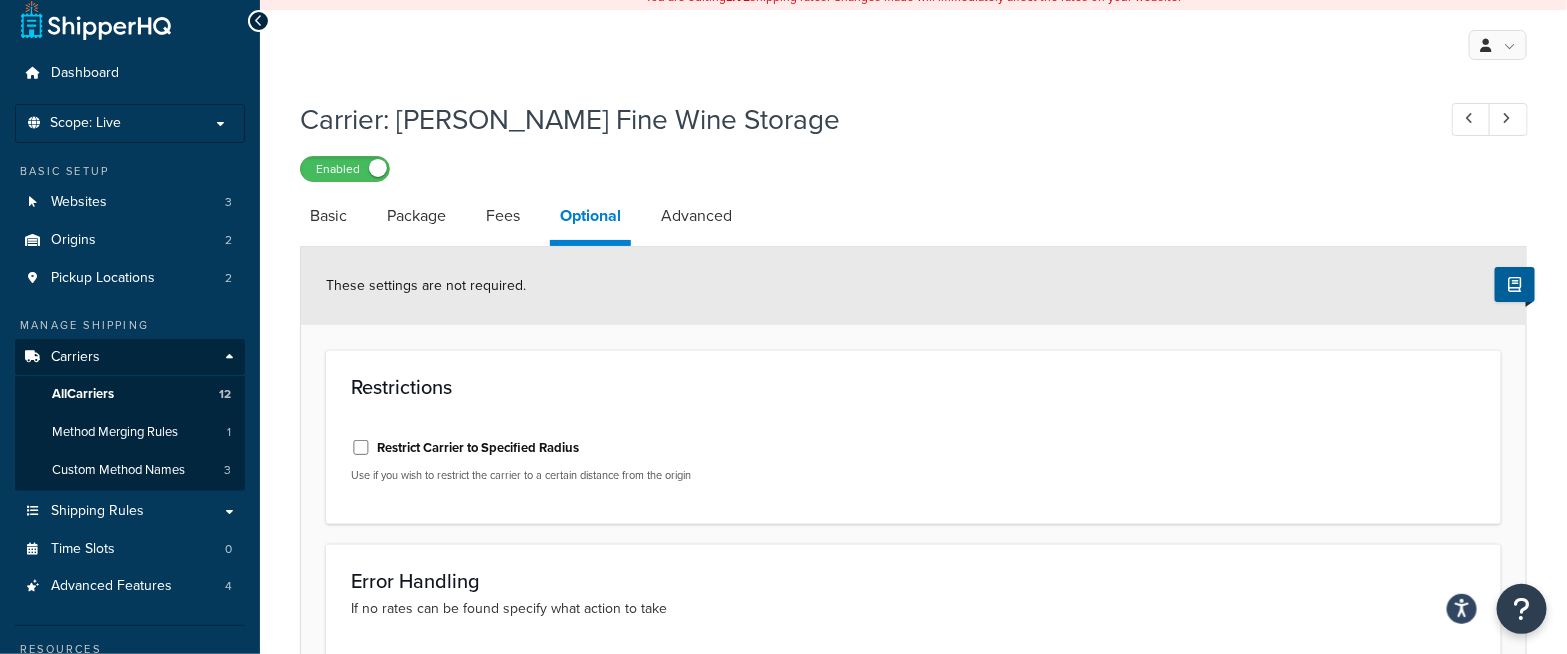 select on "false" 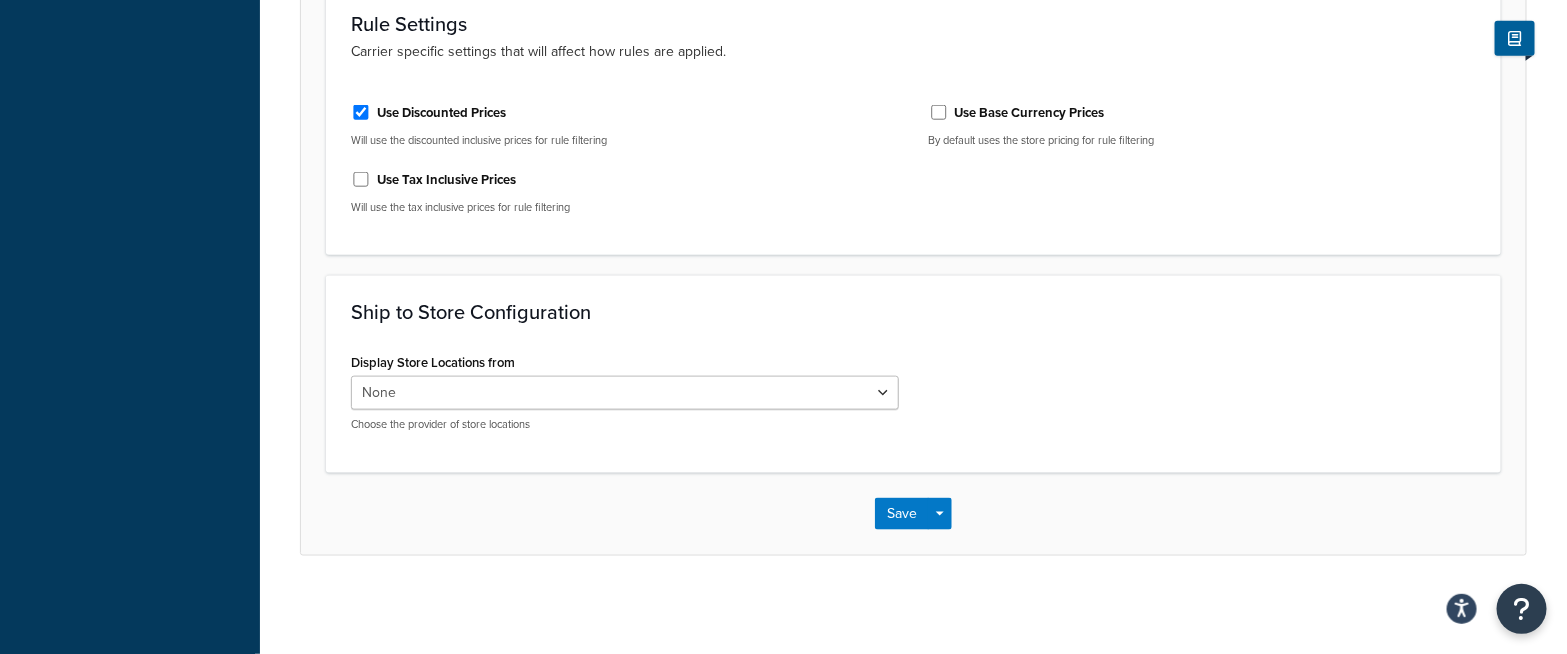 scroll, scrollTop: 0, scrollLeft: 0, axis: both 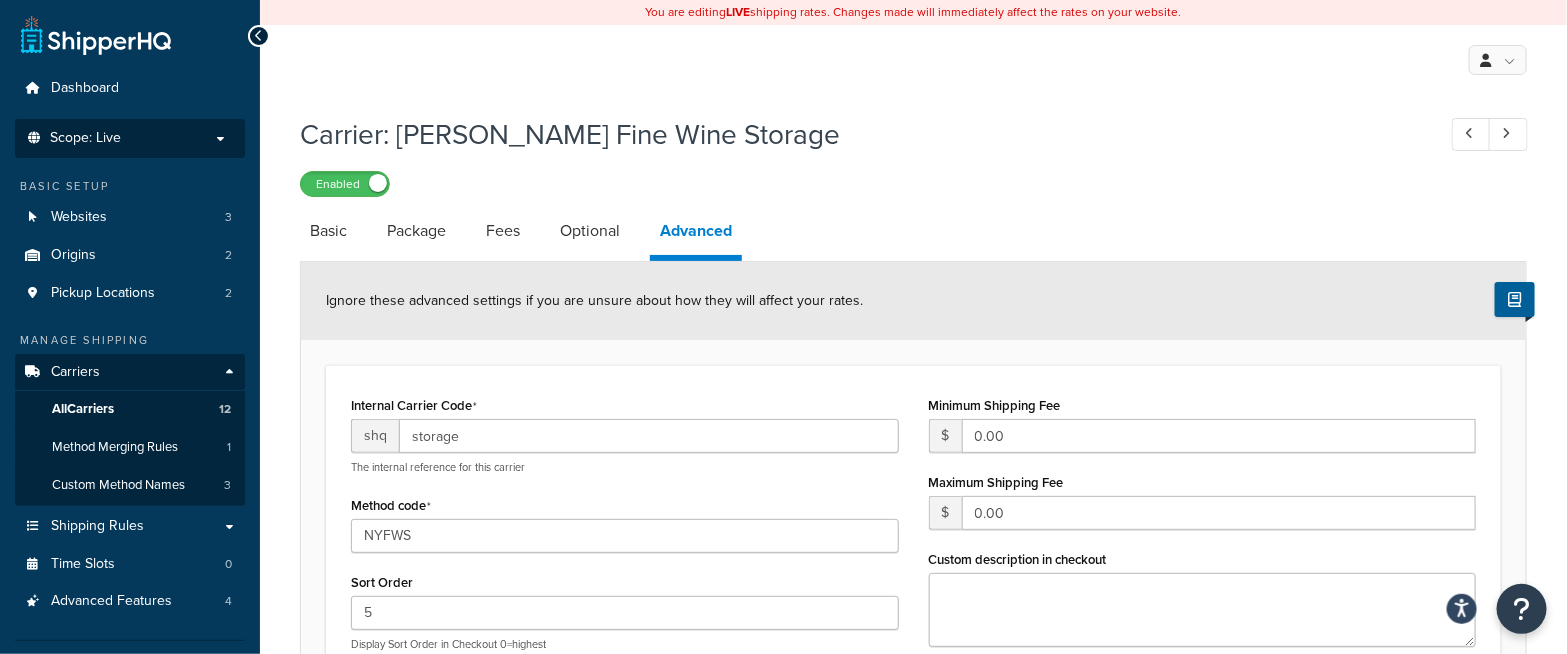 click on "Scope:   Live" at bounding box center (130, 138) 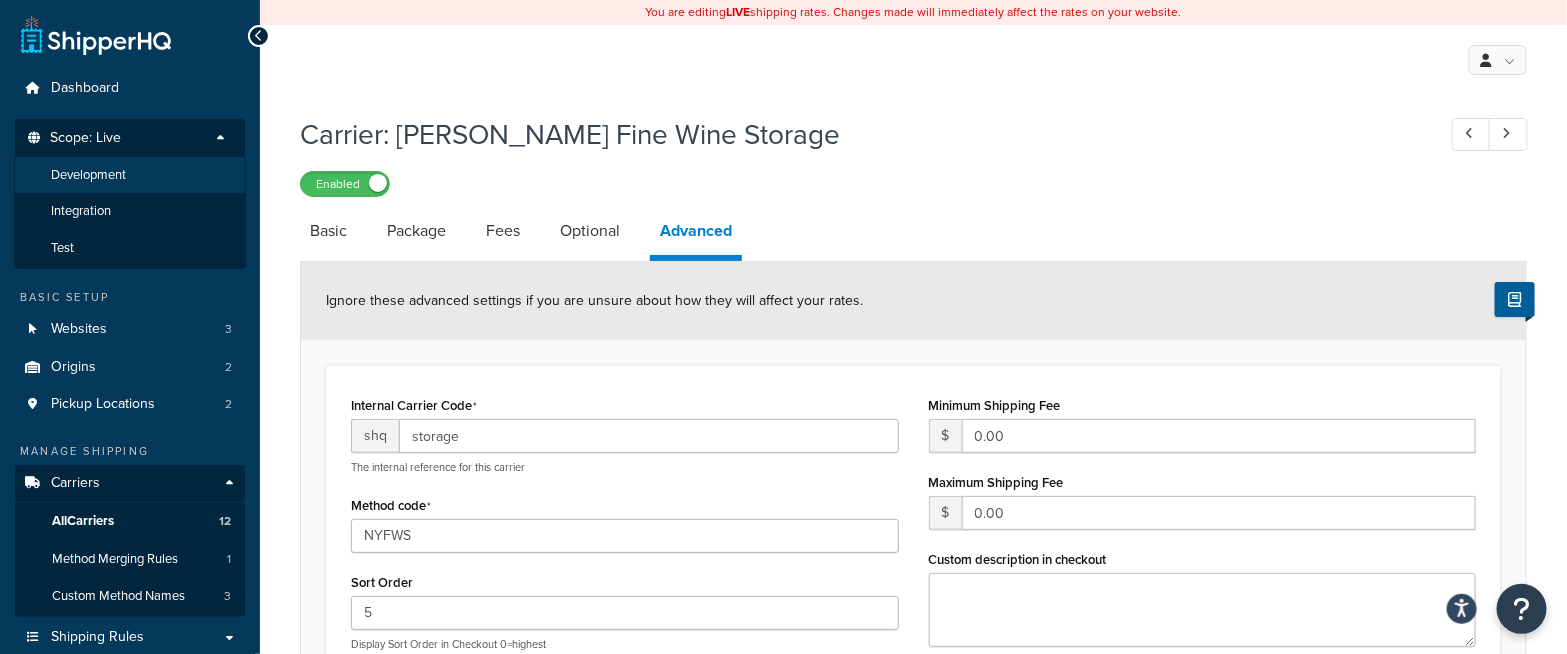 click on "Development" at bounding box center [88, 175] 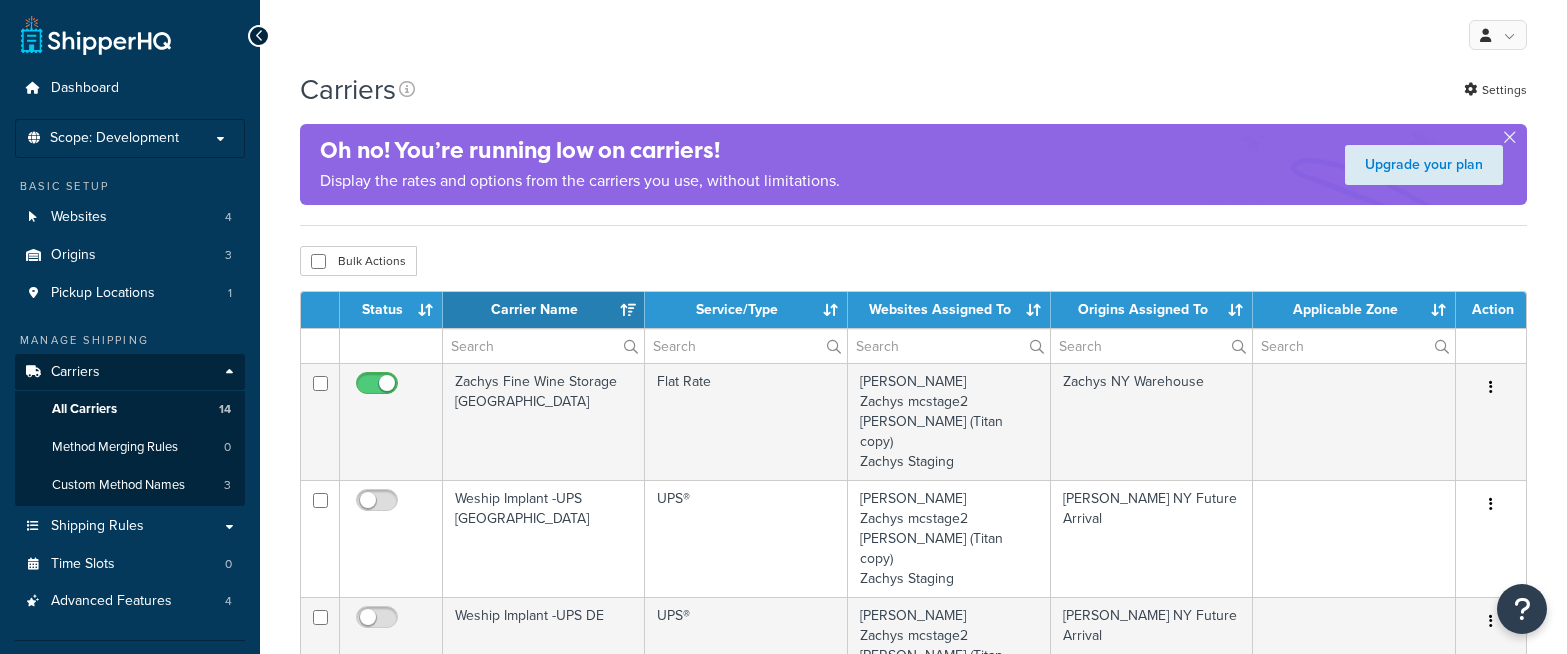 select on "15" 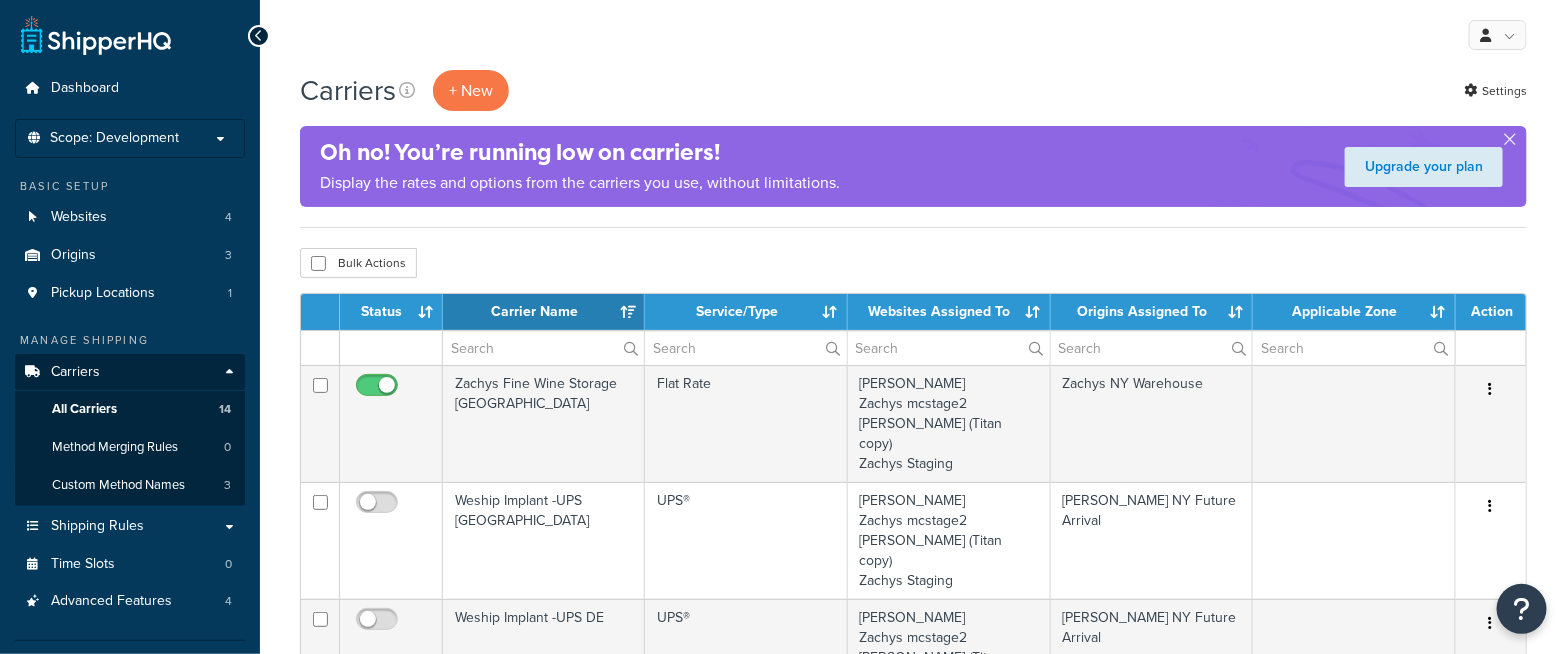 scroll, scrollTop: 0, scrollLeft: 0, axis: both 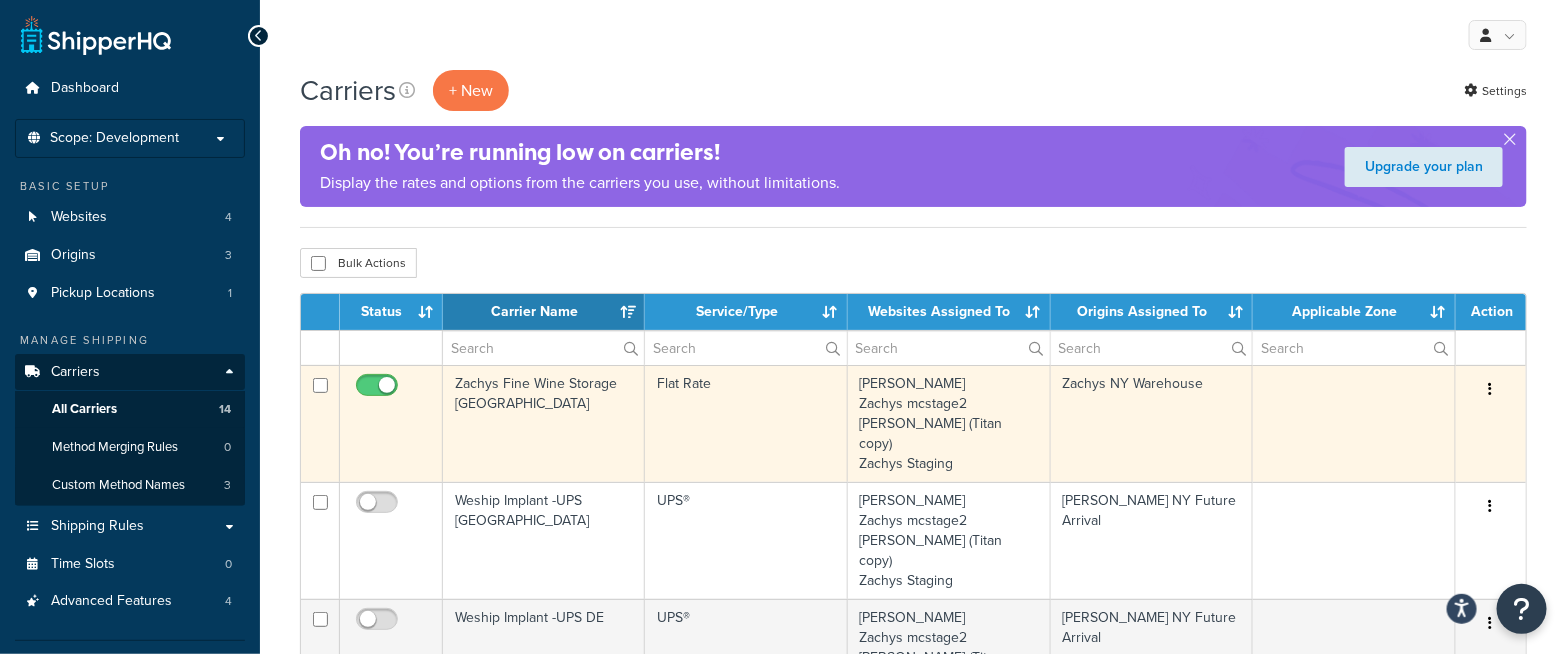 click at bounding box center [1491, 390] 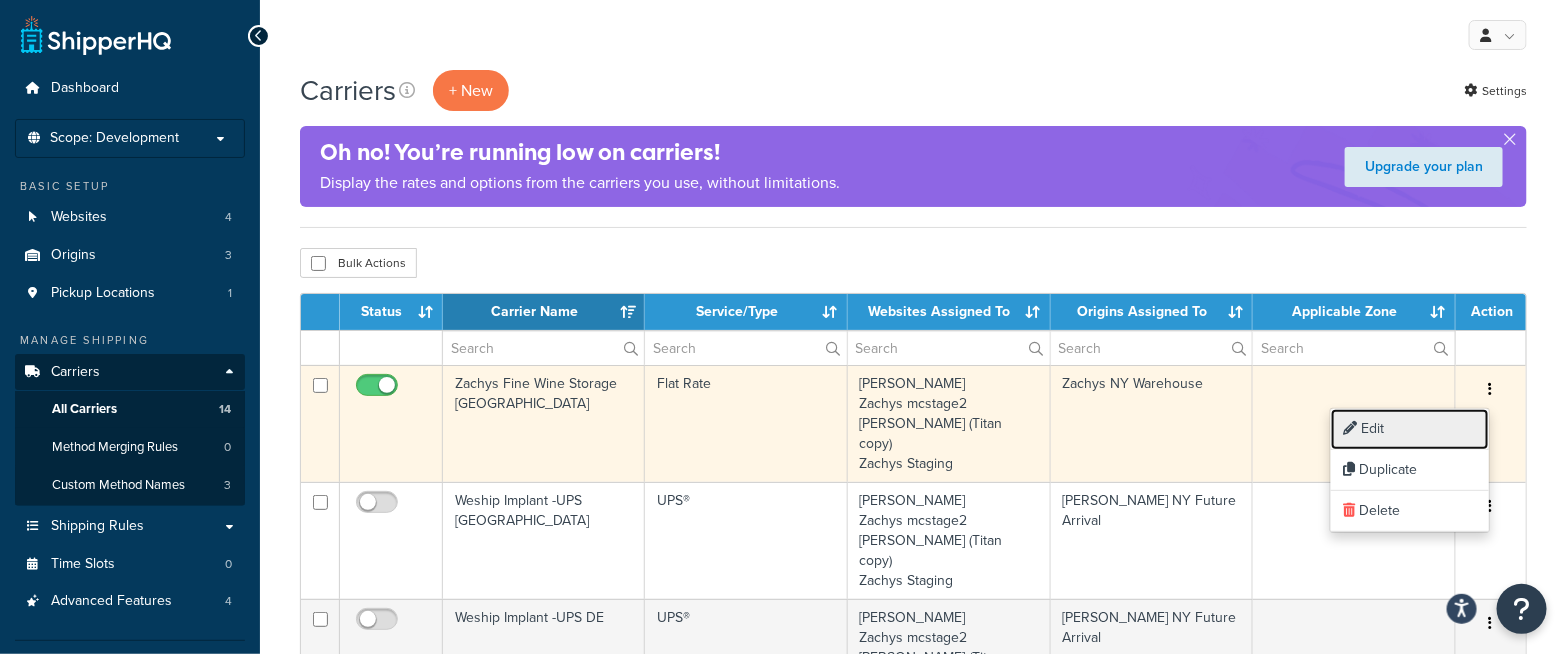 click on "Edit" at bounding box center [1410, 429] 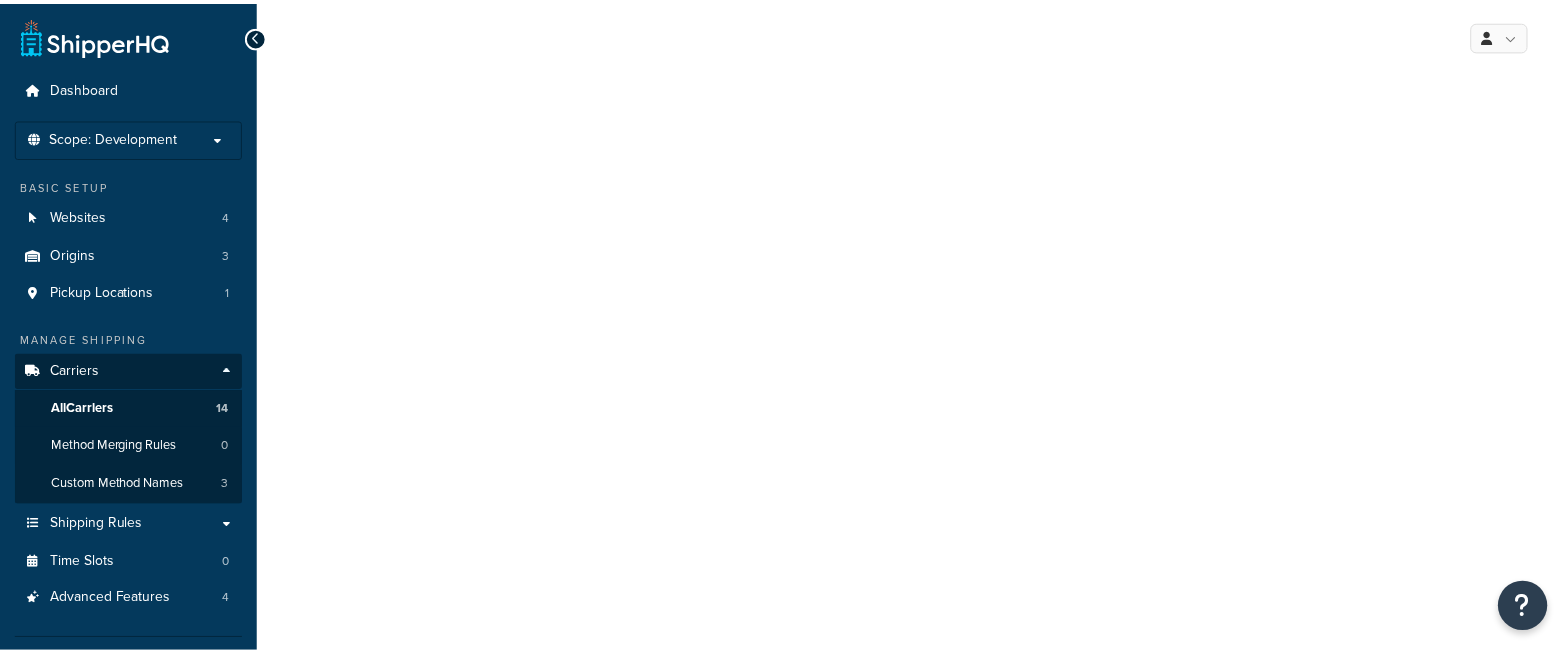 scroll, scrollTop: 0, scrollLeft: 0, axis: both 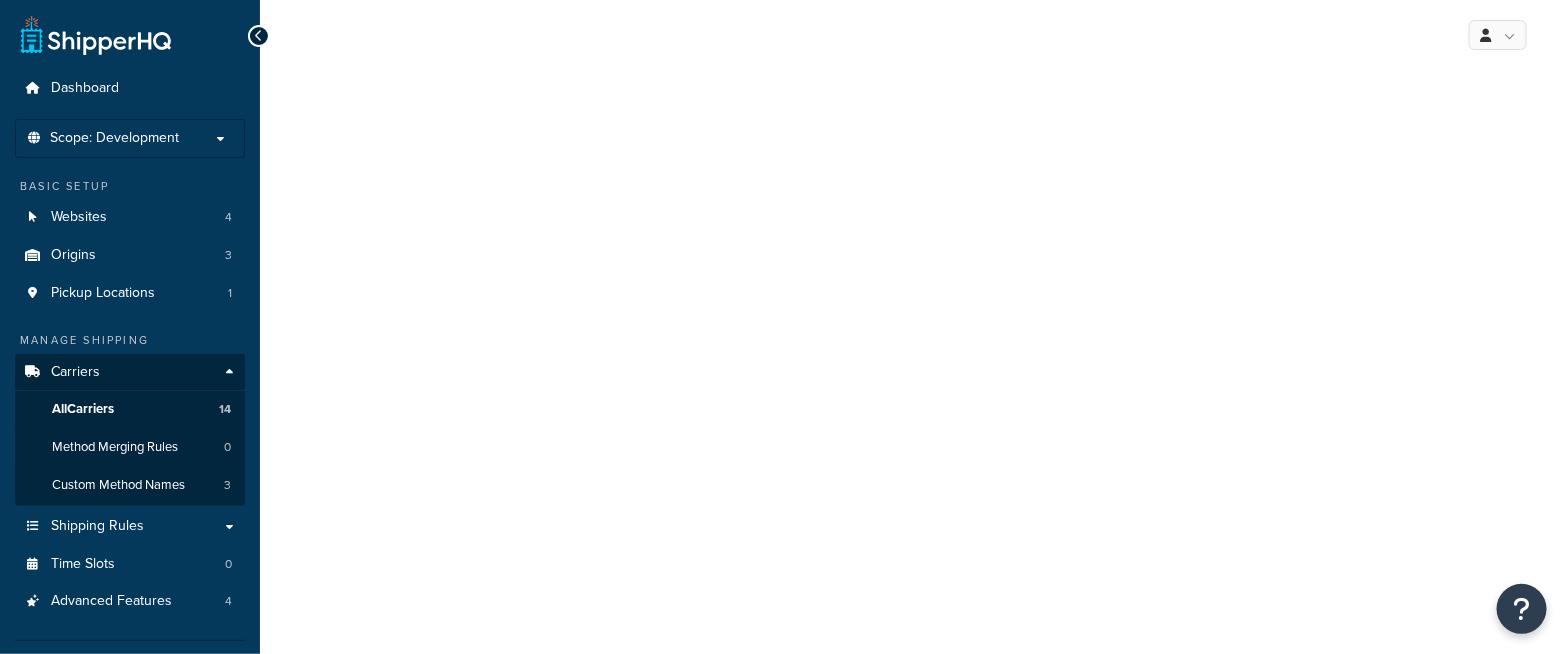 select on "flat" 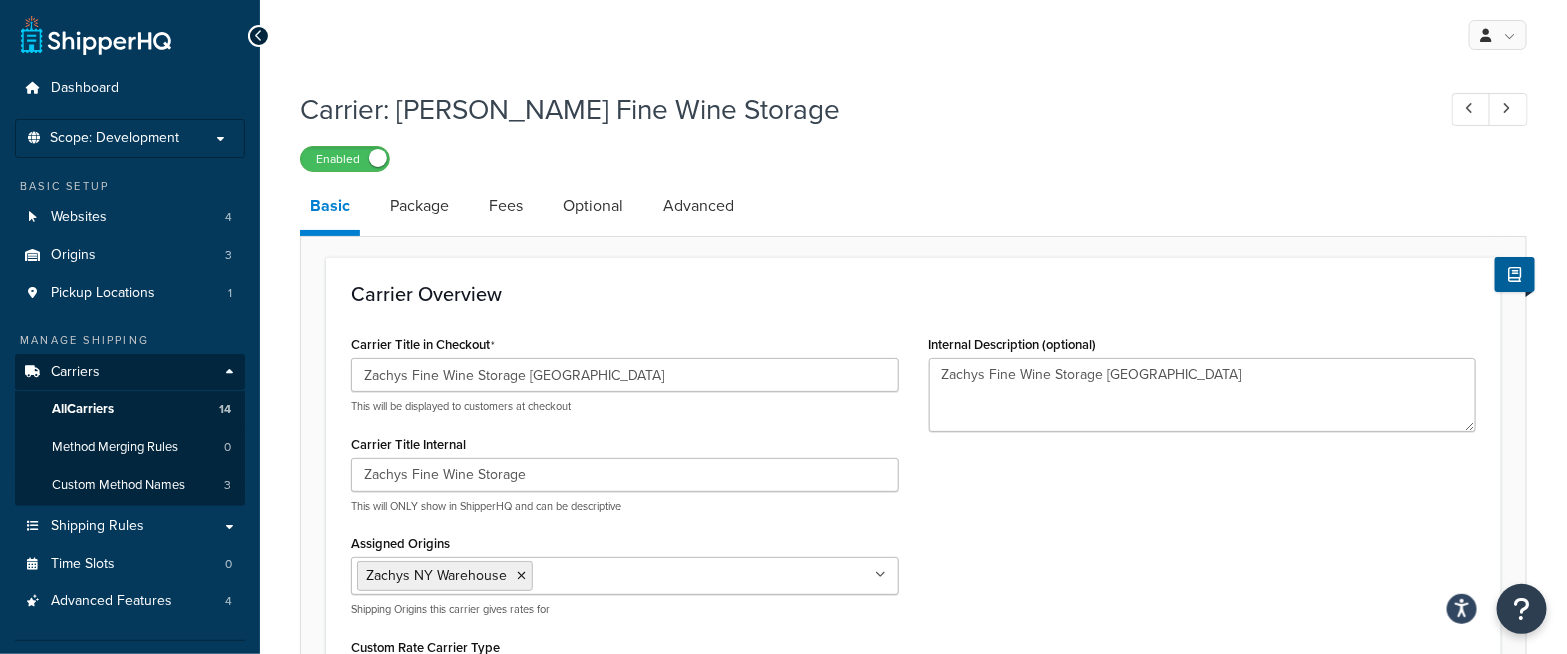 scroll, scrollTop: 0, scrollLeft: 0, axis: both 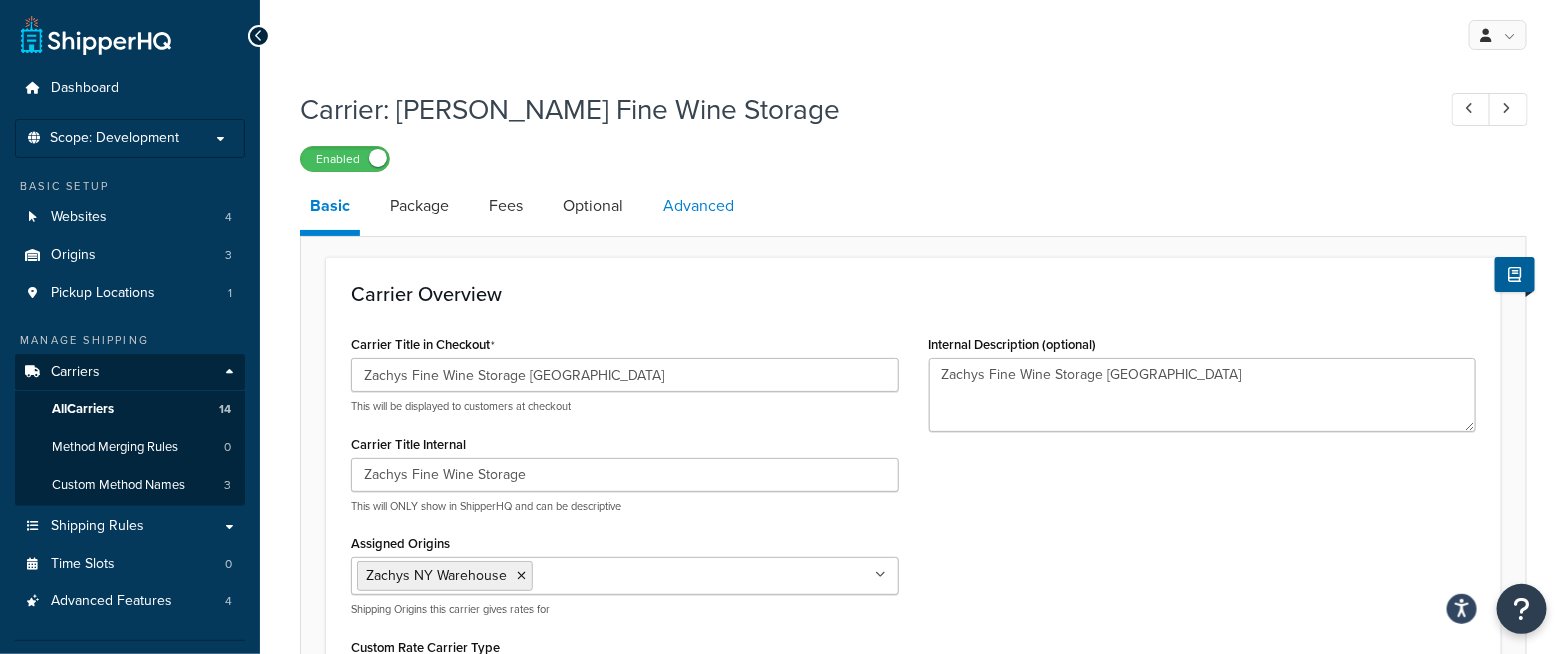 click on "Advanced" at bounding box center (698, 206) 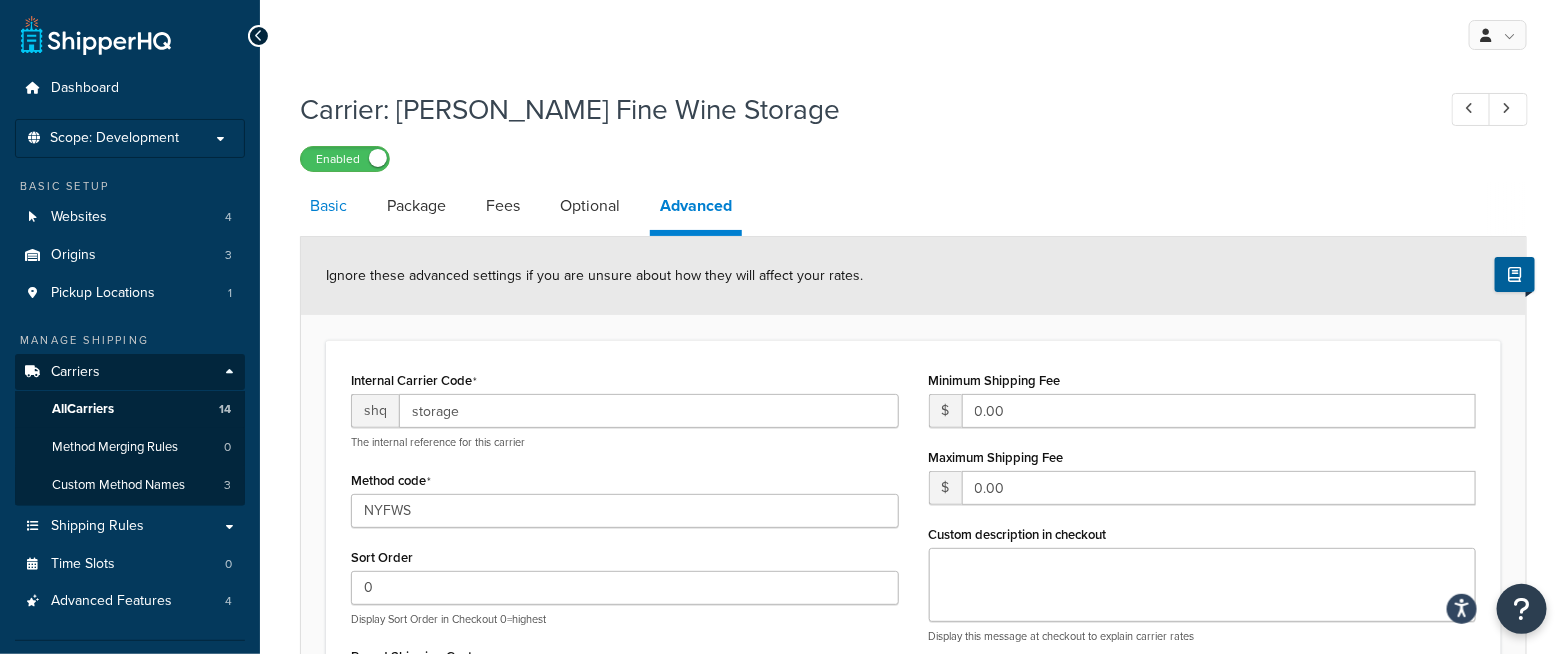 click on "Basic" at bounding box center [328, 206] 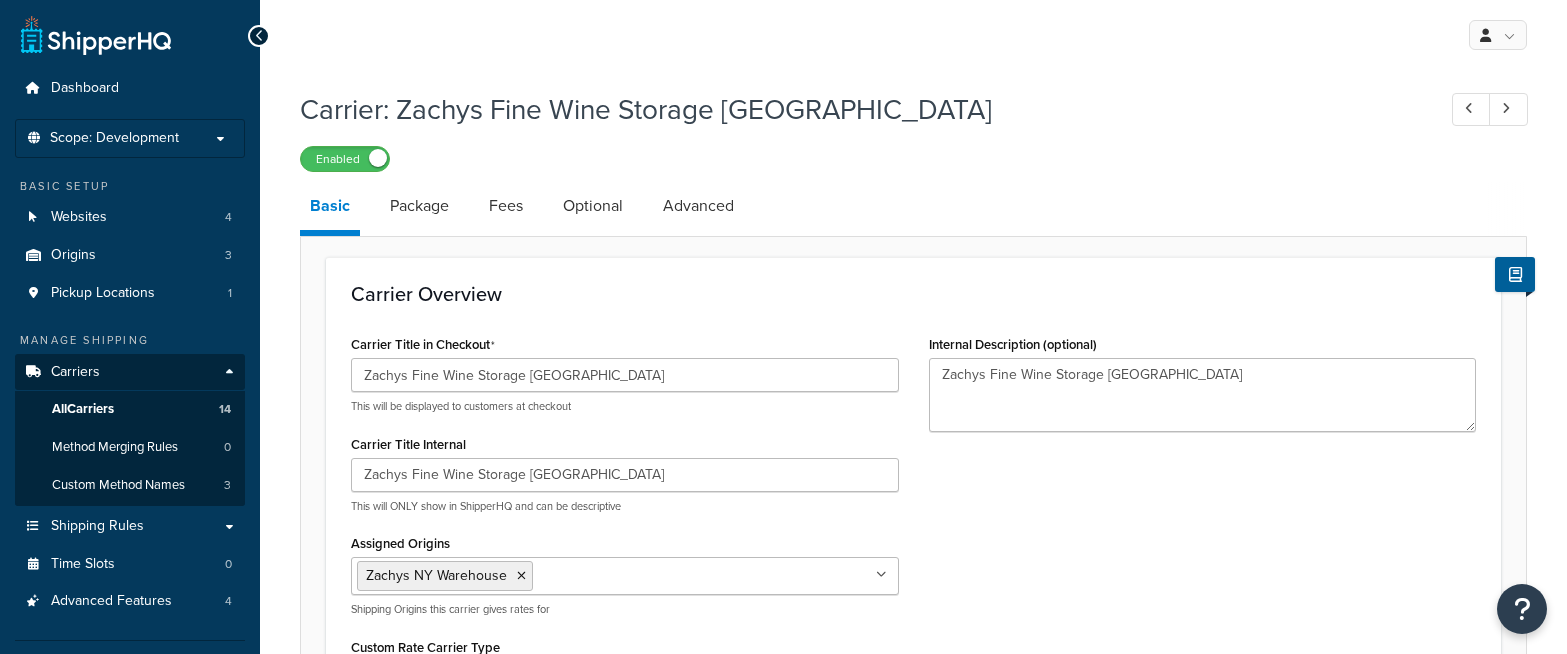 select on "flat" 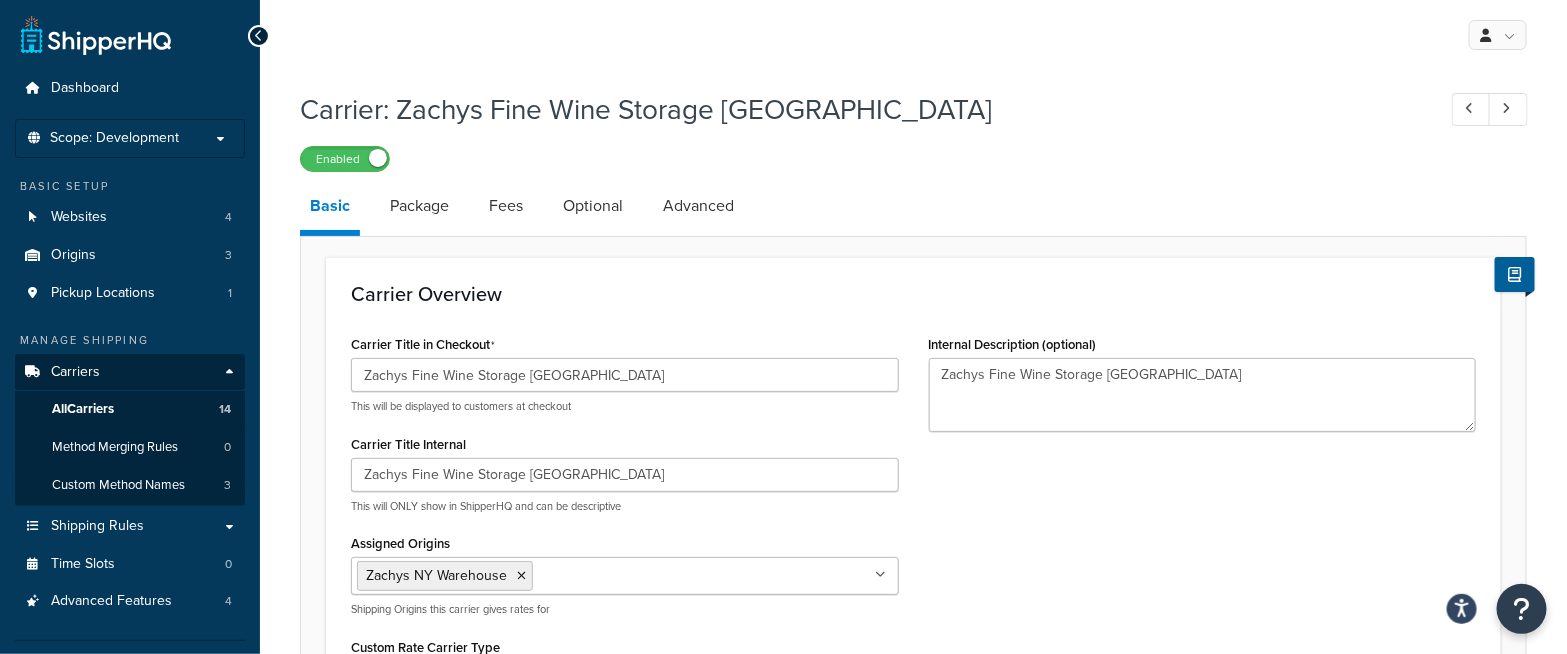 scroll, scrollTop: 0, scrollLeft: 0, axis: both 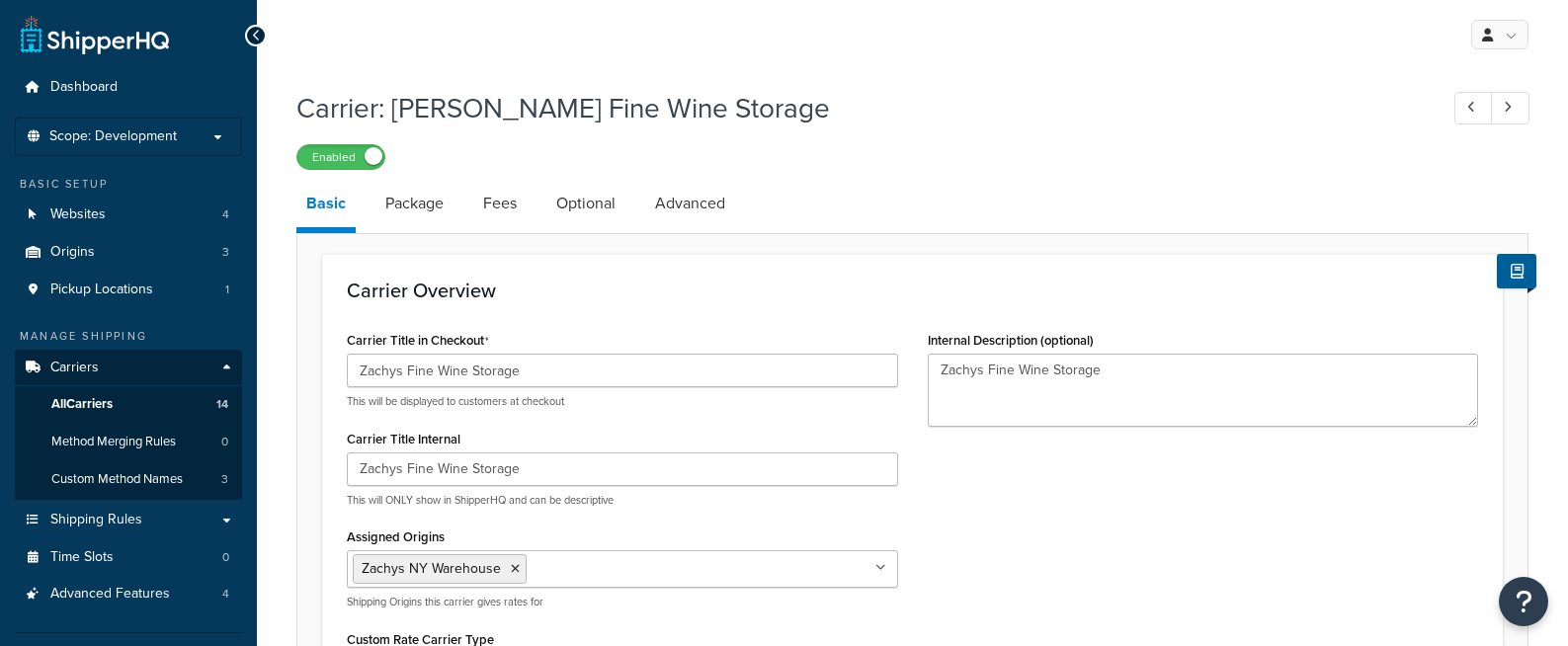 select on "flat" 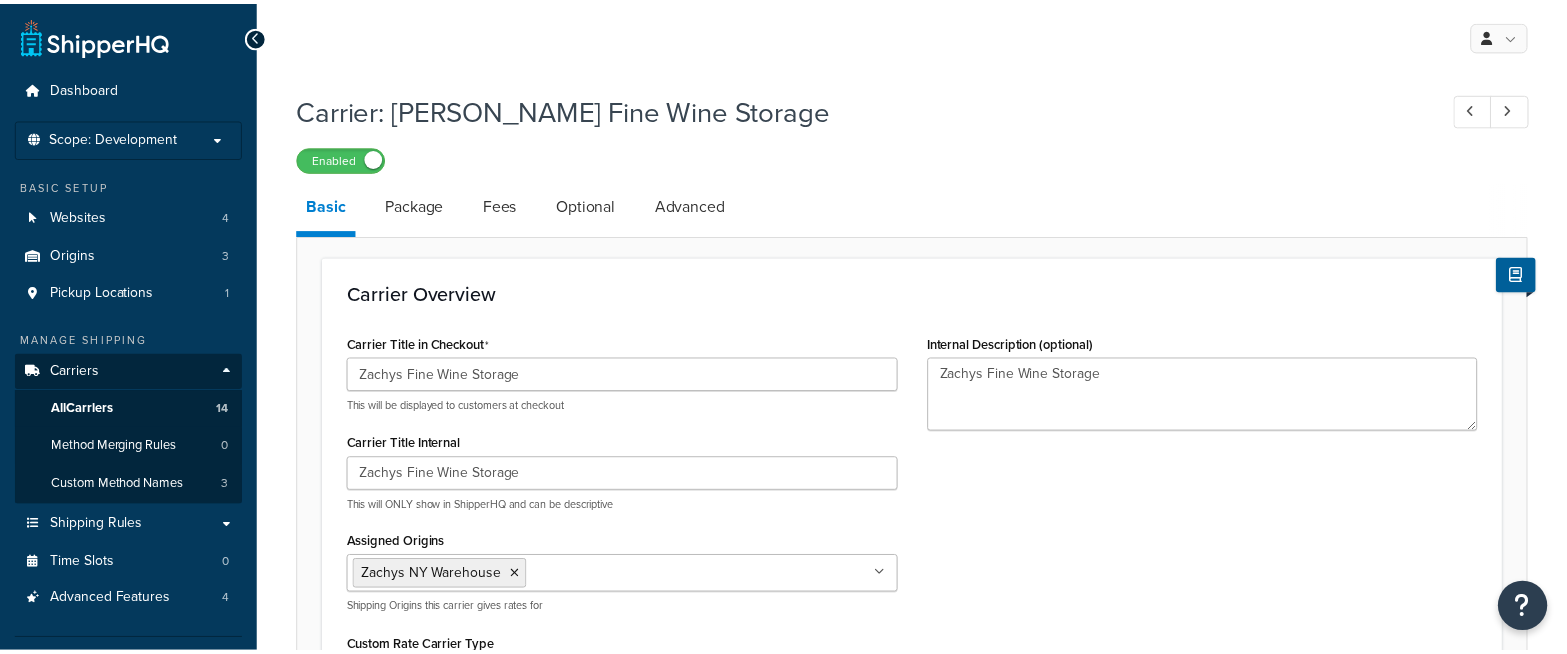 scroll, scrollTop: 0, scrollLeft: 0, axis: both 